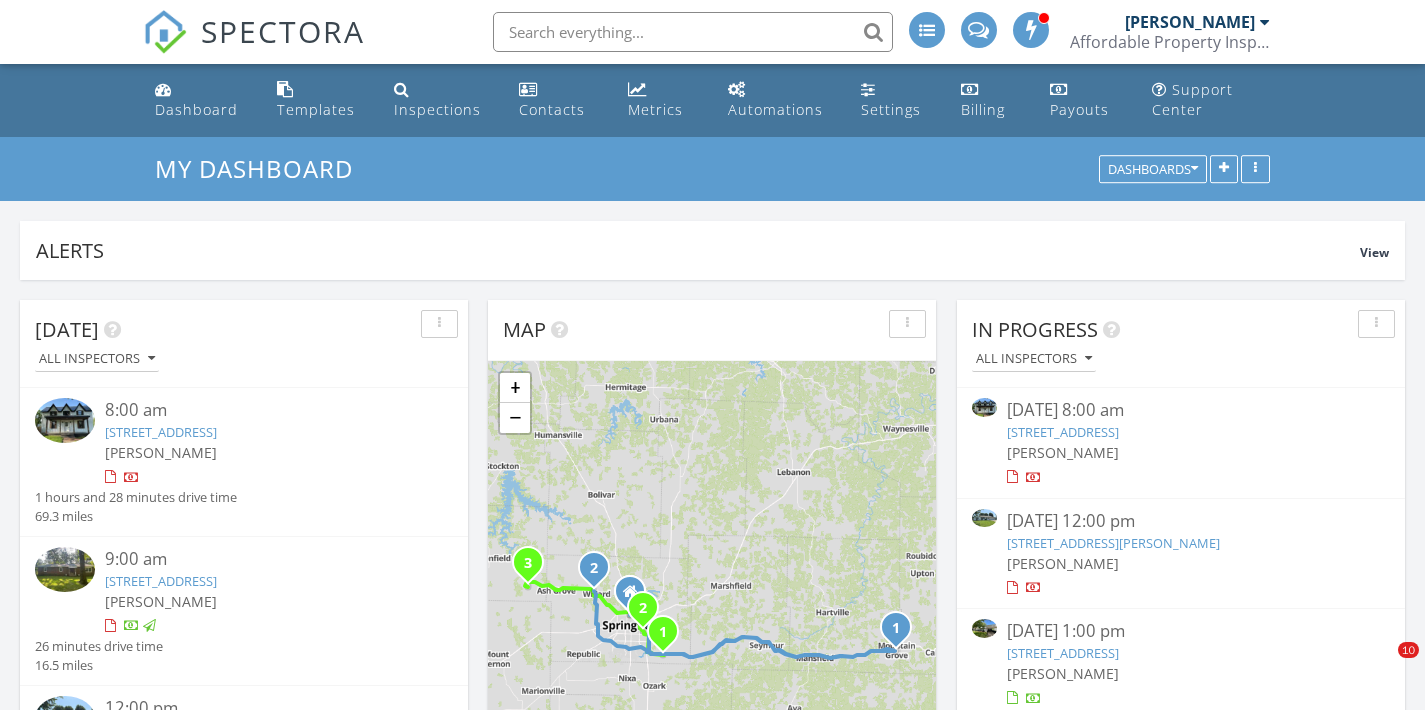 scroll, scrollTop: 0, scrollLeft: 0, axis: both 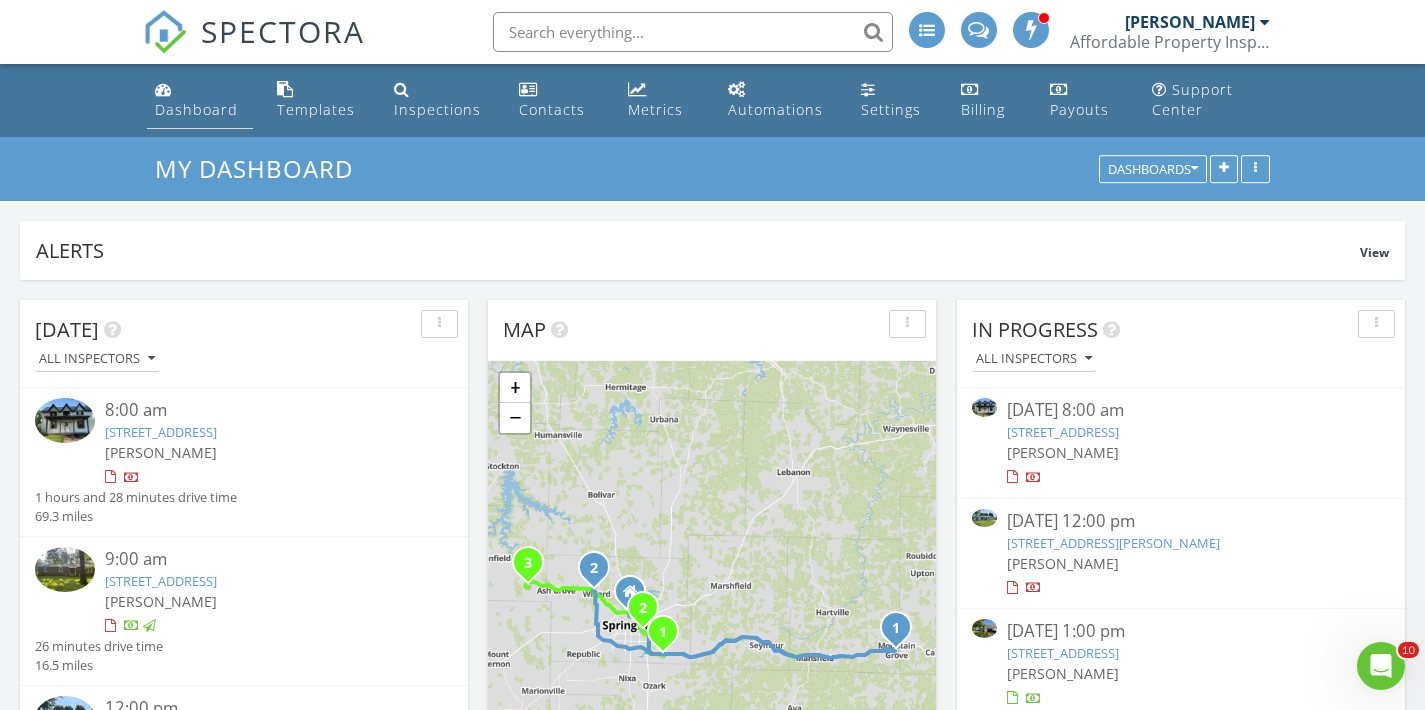 click on "Dashboard" at bounding box center [200, 100] 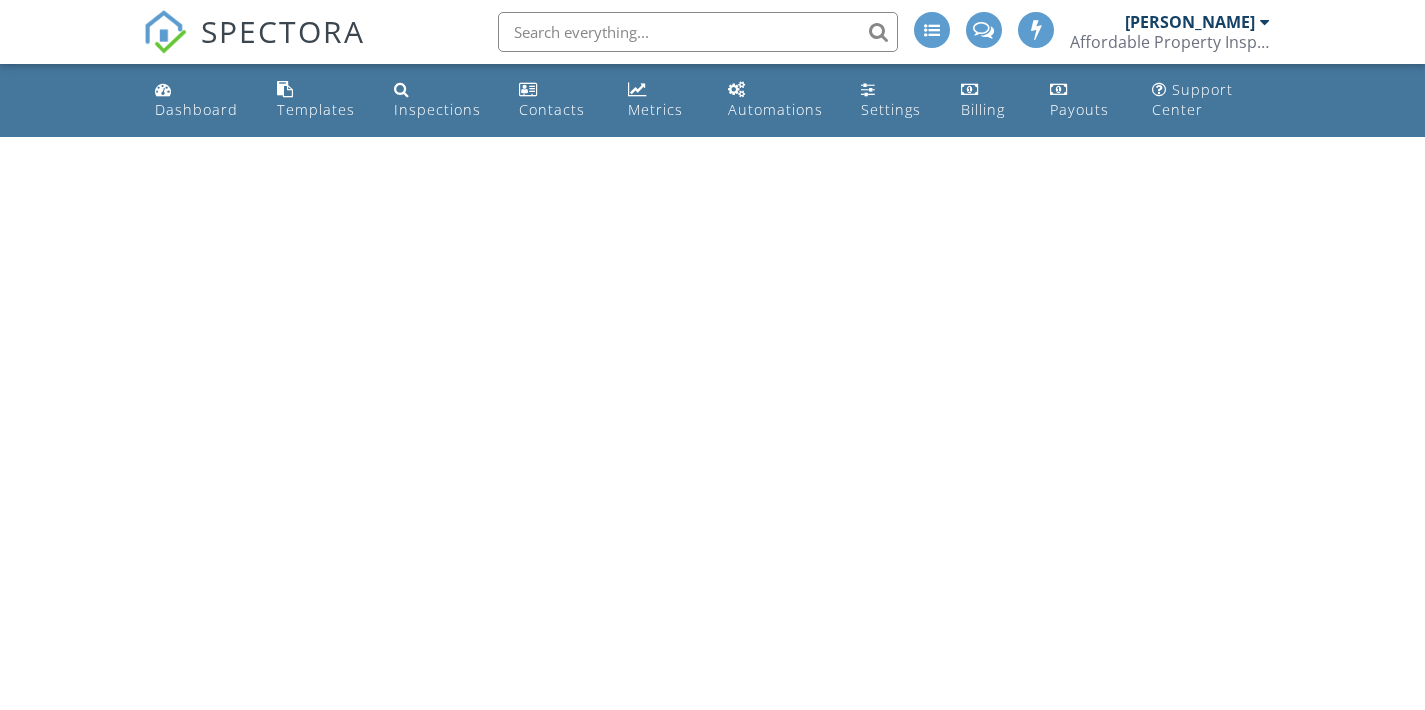 scroll, scrollTop: 0, scrollLeft: 0, axis: both 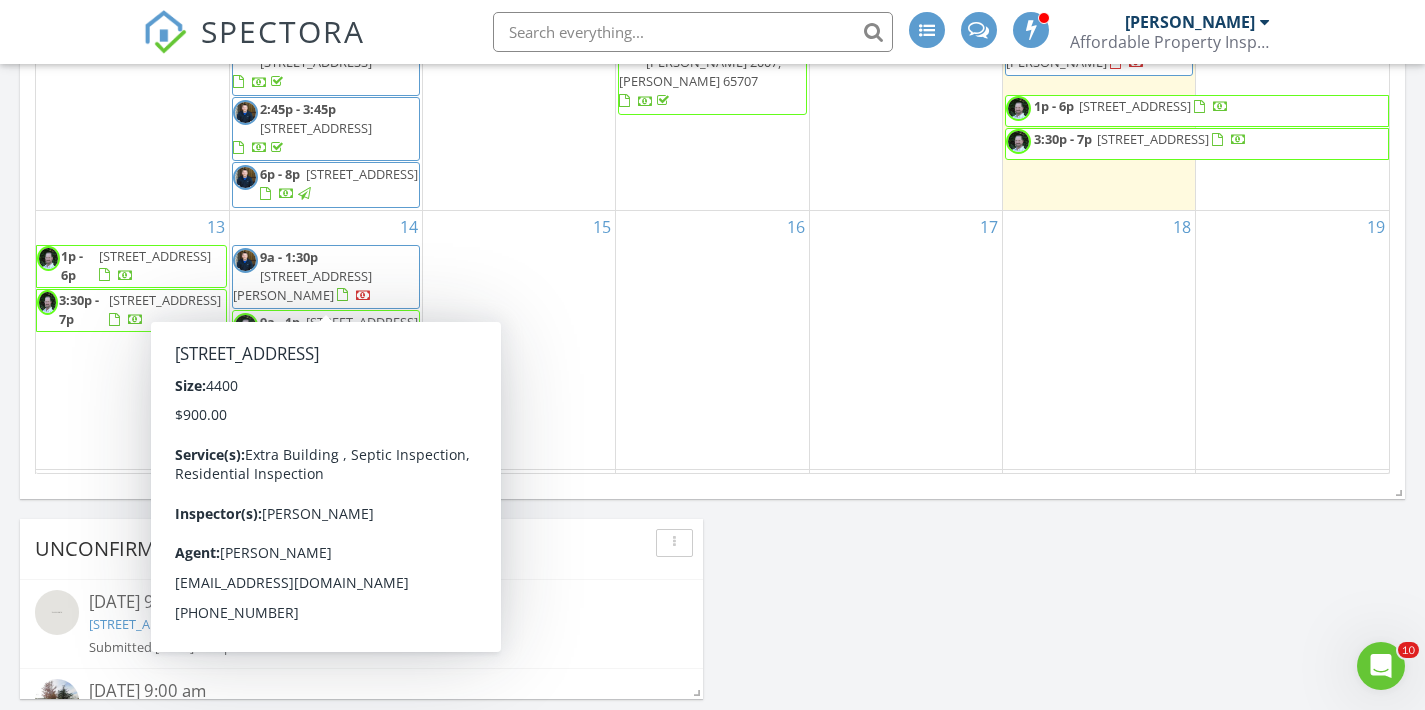 click on "4111 S 77th Rd, Bolivar 65613" at bounding box center [362, 322] 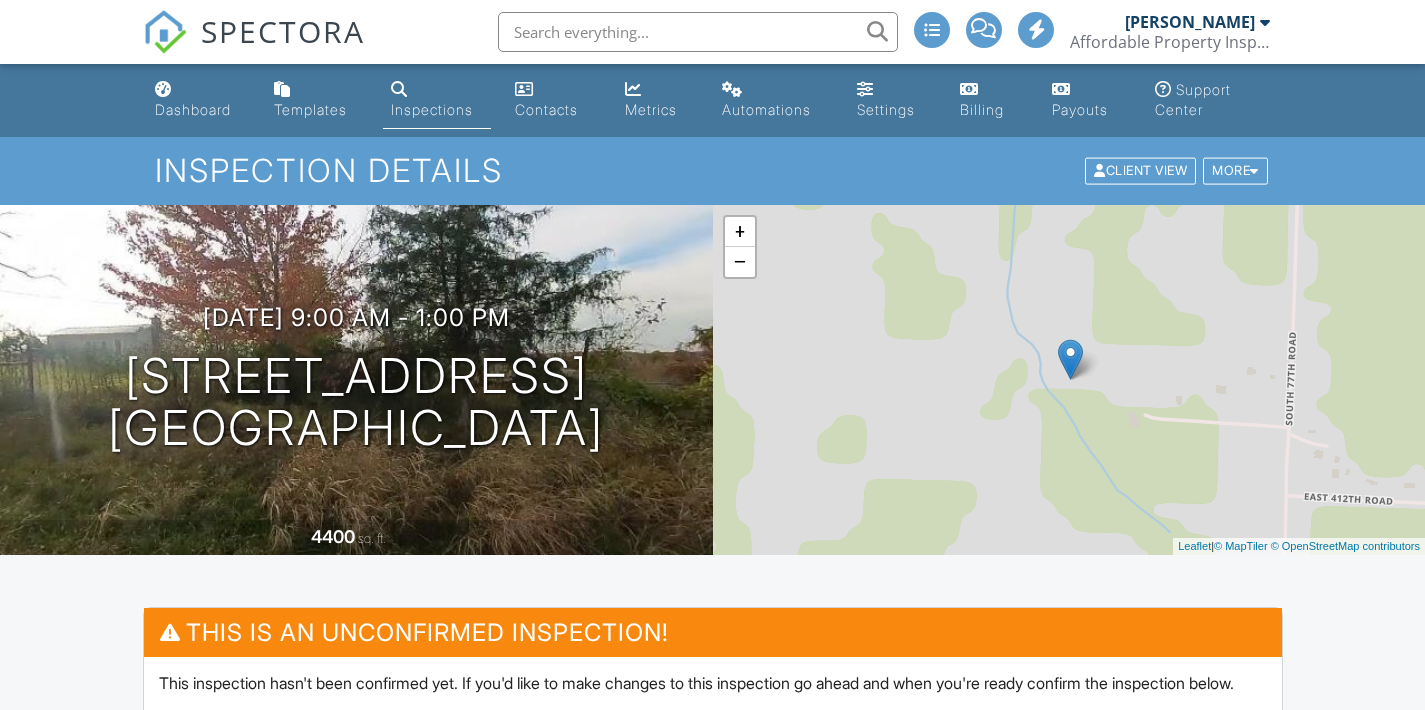 scroll, scrollTop: 0, scrollLeft: 0, axis: both 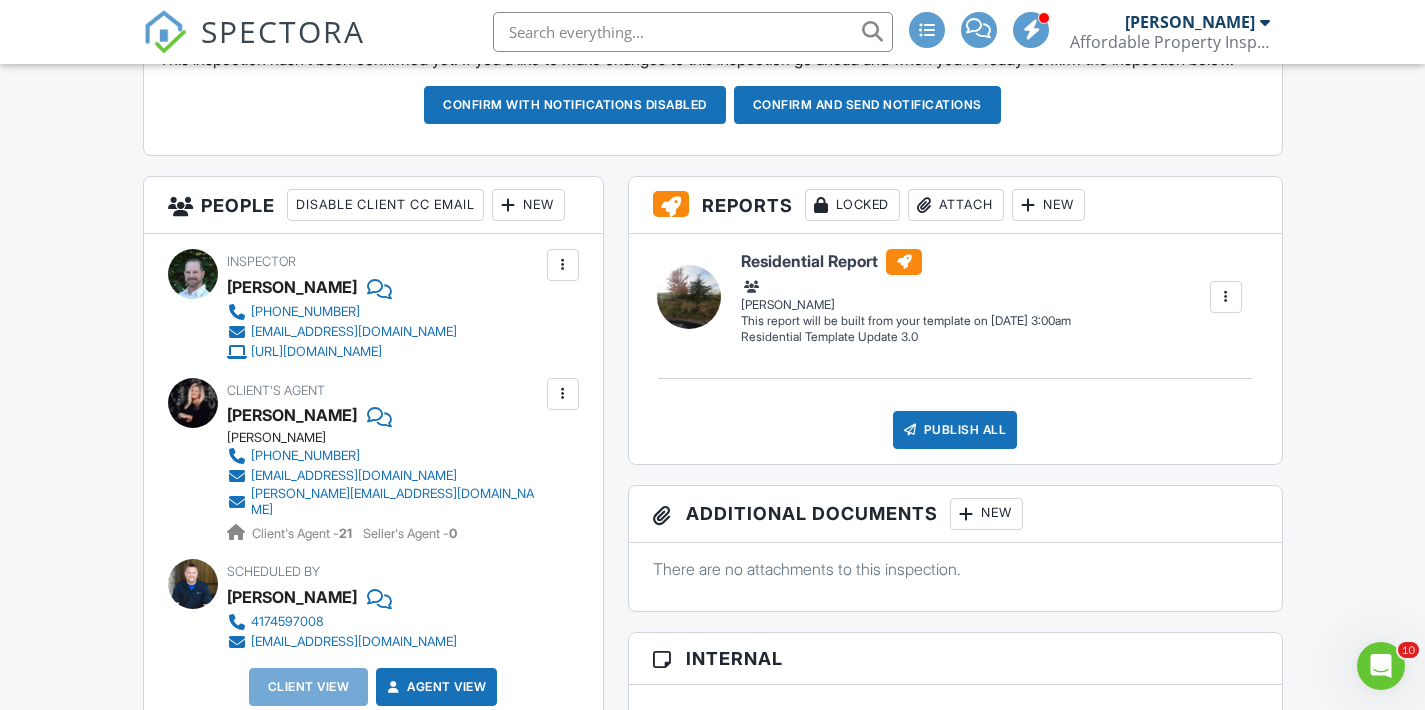 click on "New" at bounding box center (528, 205) 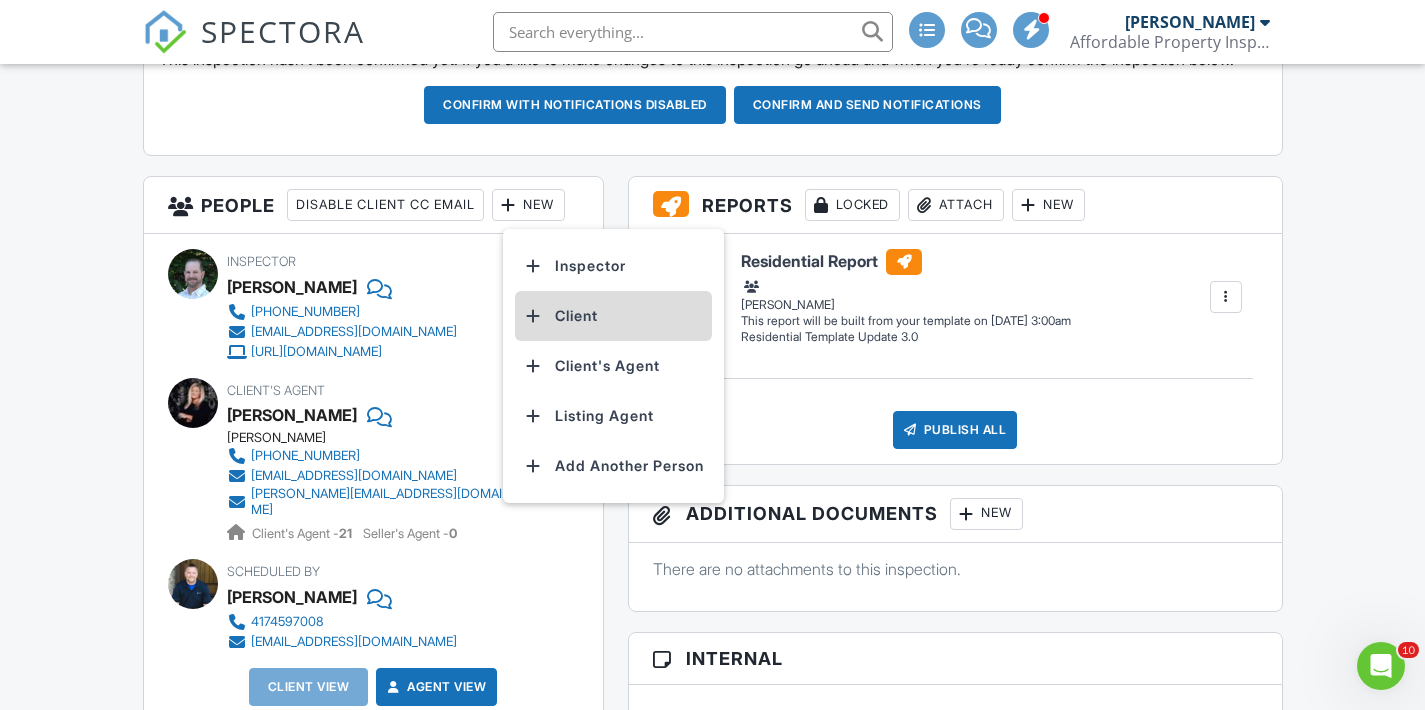 click on "Client" at bounding box center (613, 316) 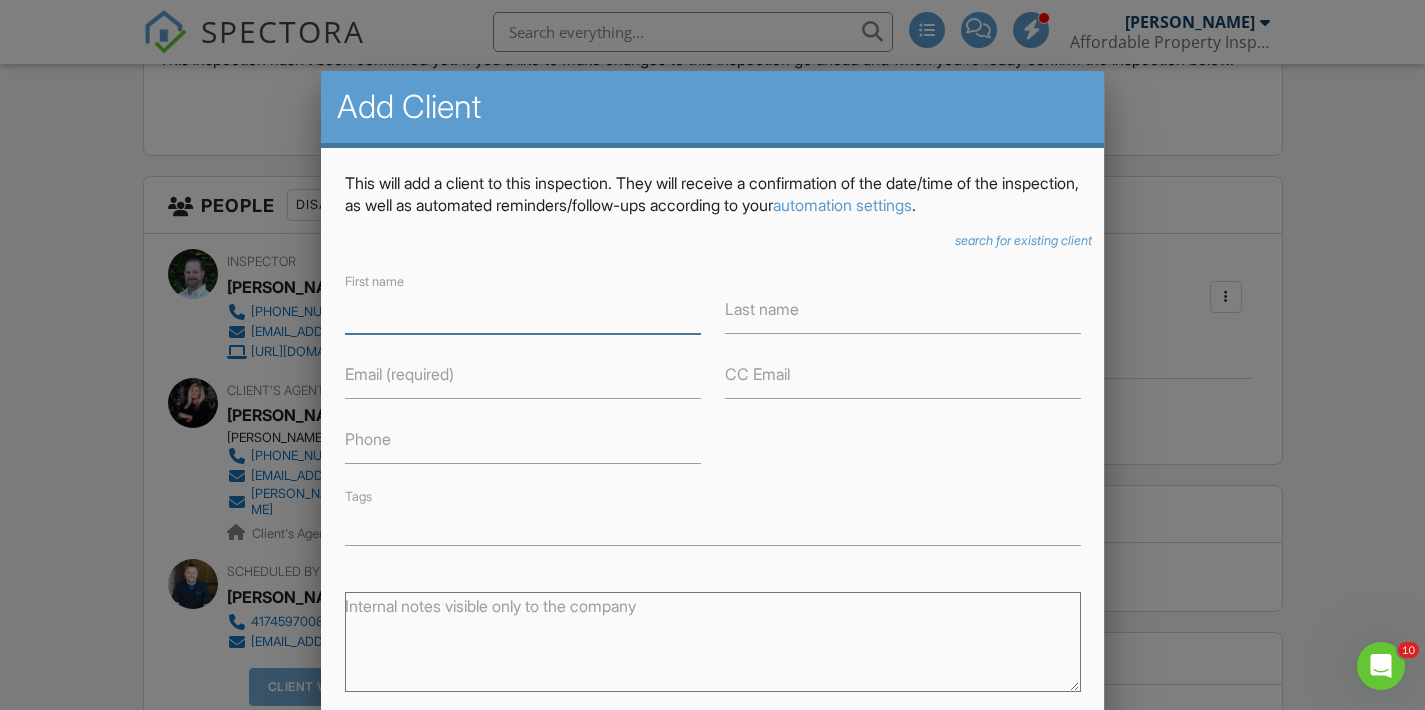 click on "First name" at bounding box center (523, 309) 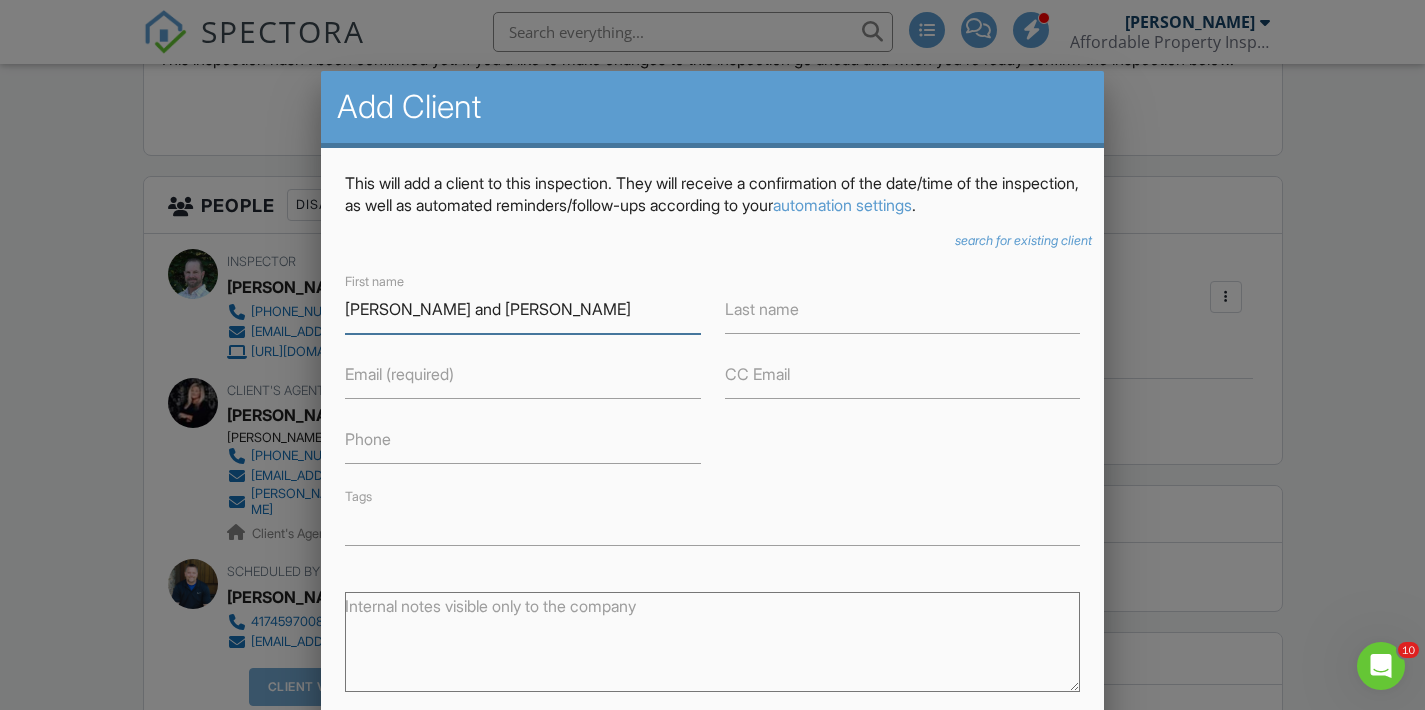 type on "John and Karrie" 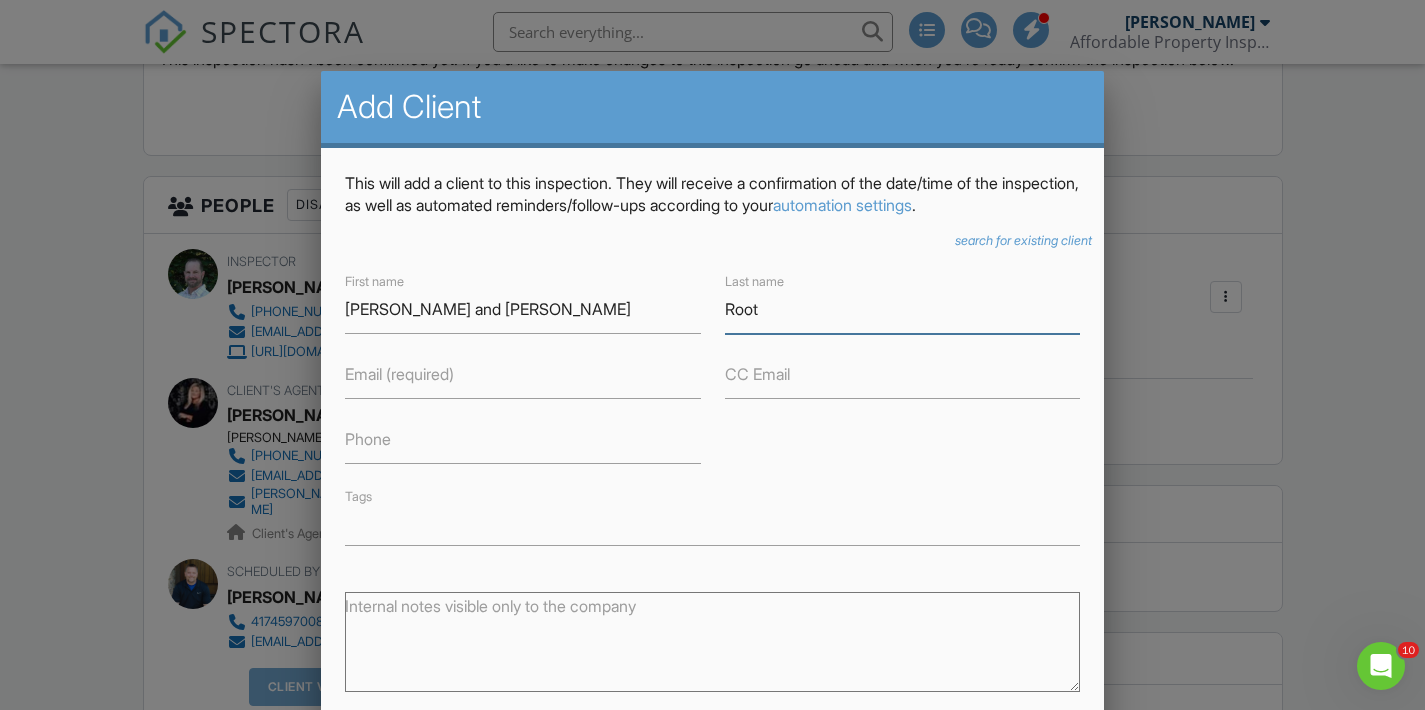 type on "Root" 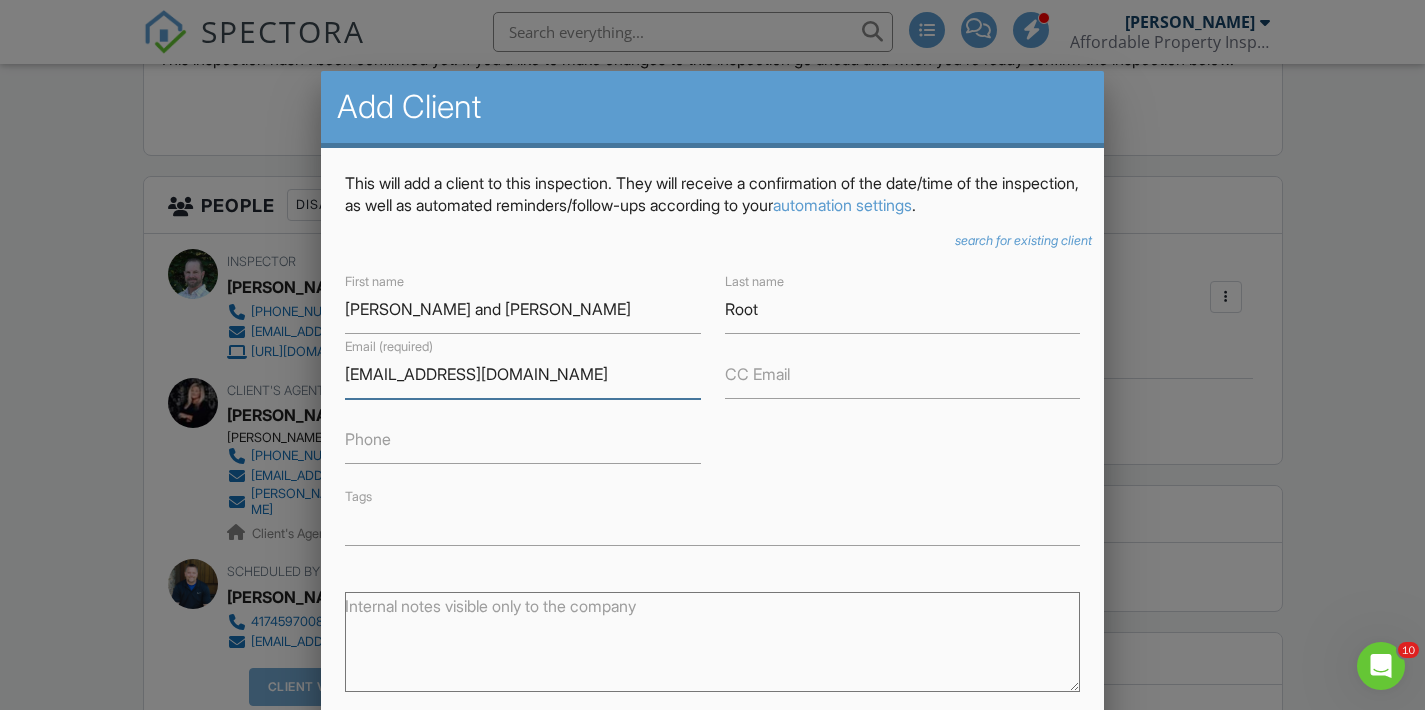 type on "wanderer42y@gmail.com" 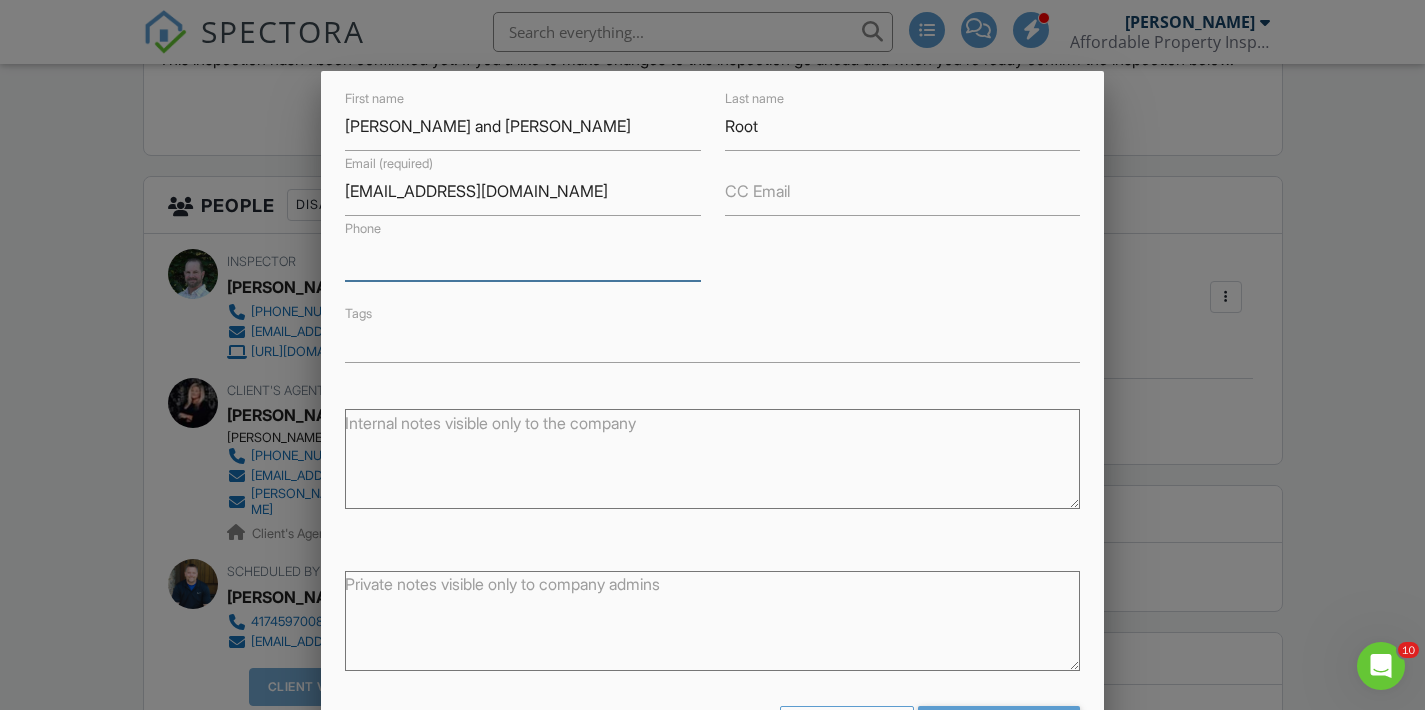 scroll, scrollTop: 216, scrollLeft: 0, axis: vertical 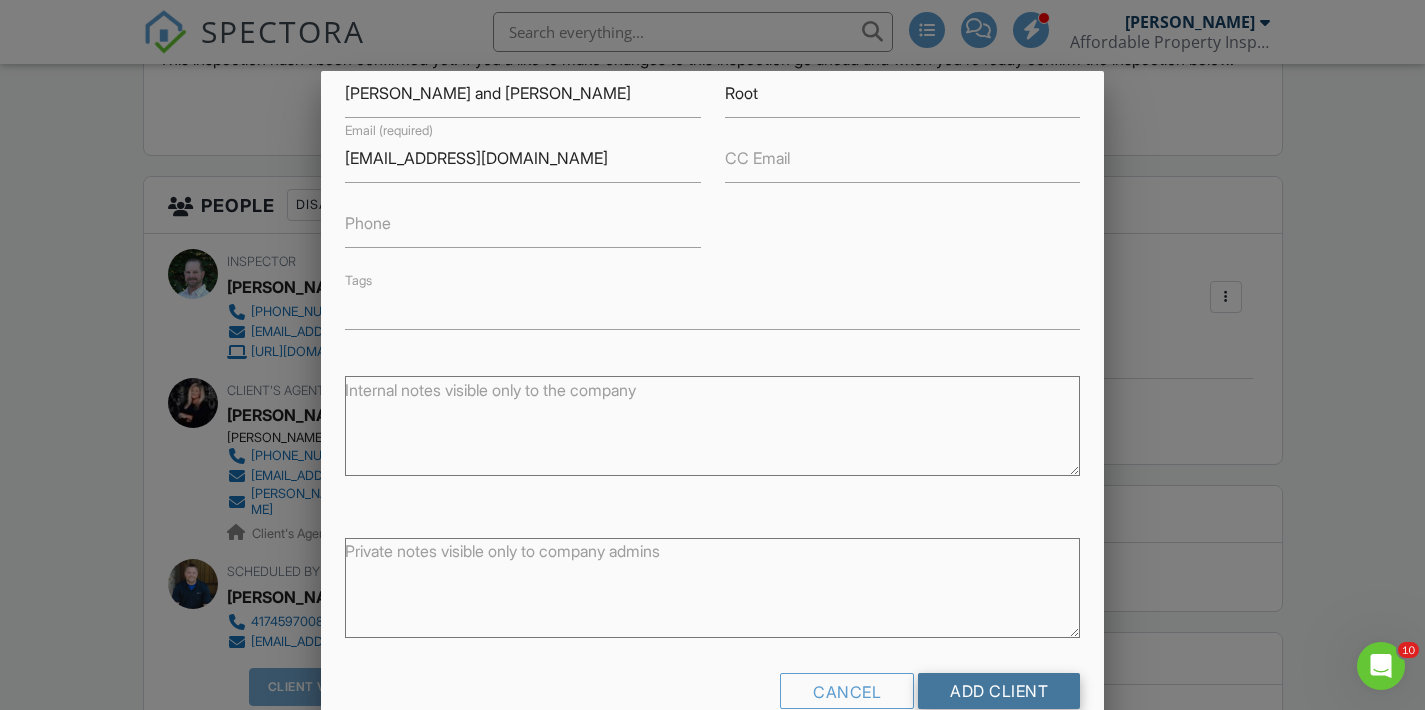 click on "Add Client" at bounding box center [999, 691] 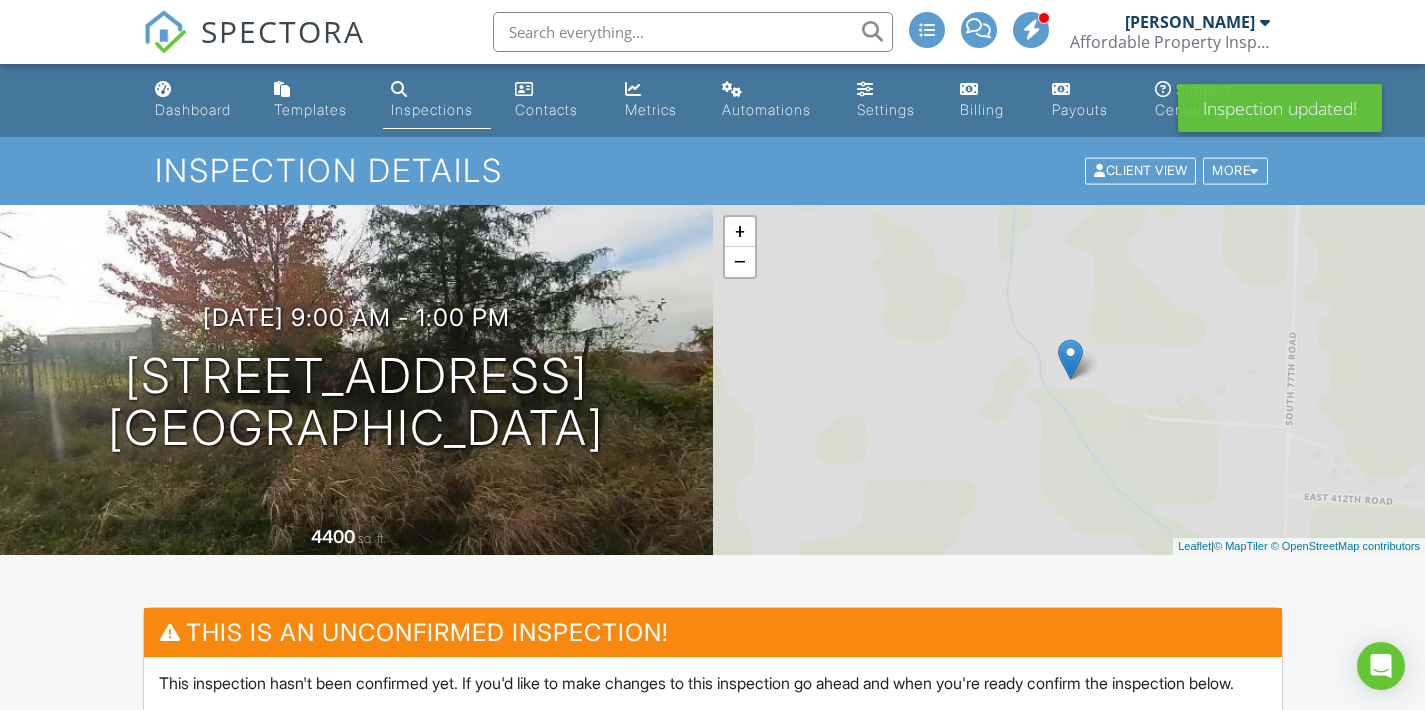 scroll, scrollTop: 0, scrollLeft: 0, axis: both 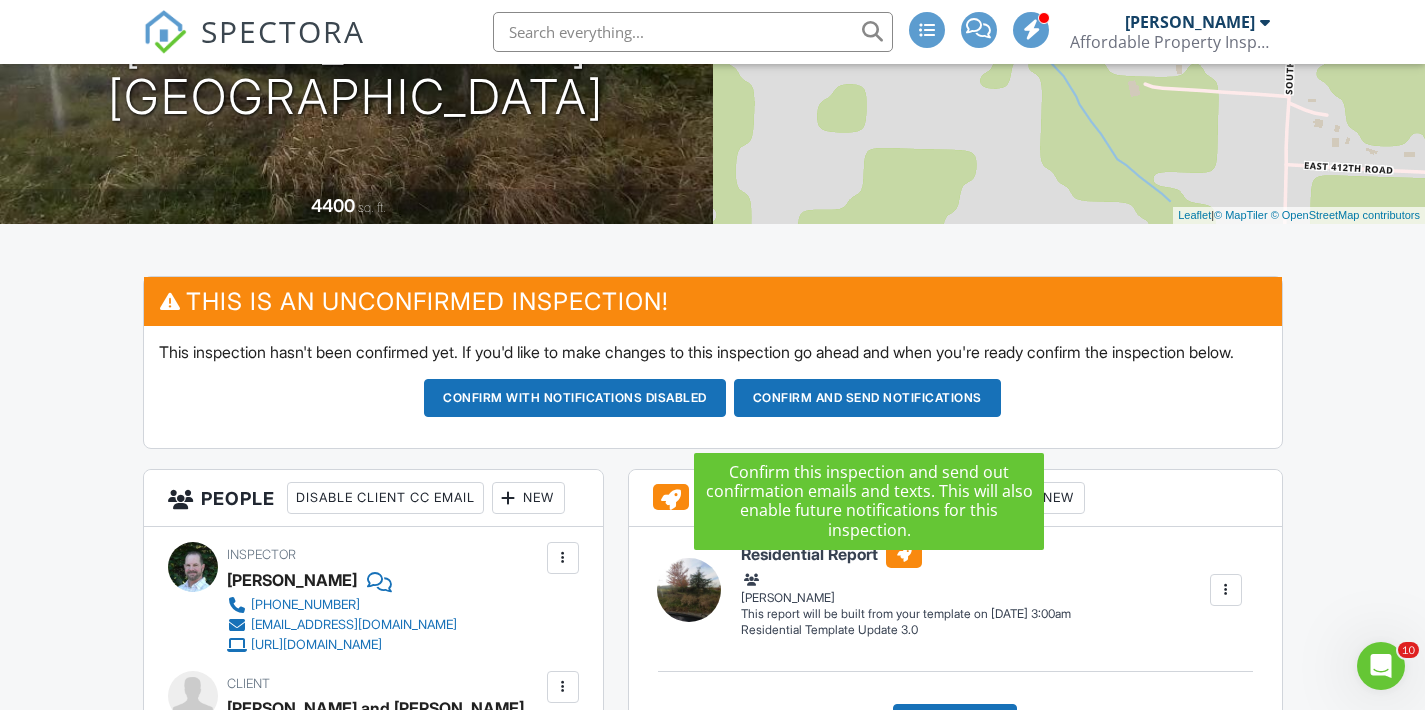 click on "Confirm and send notifications" at bounding box center (575, 398) 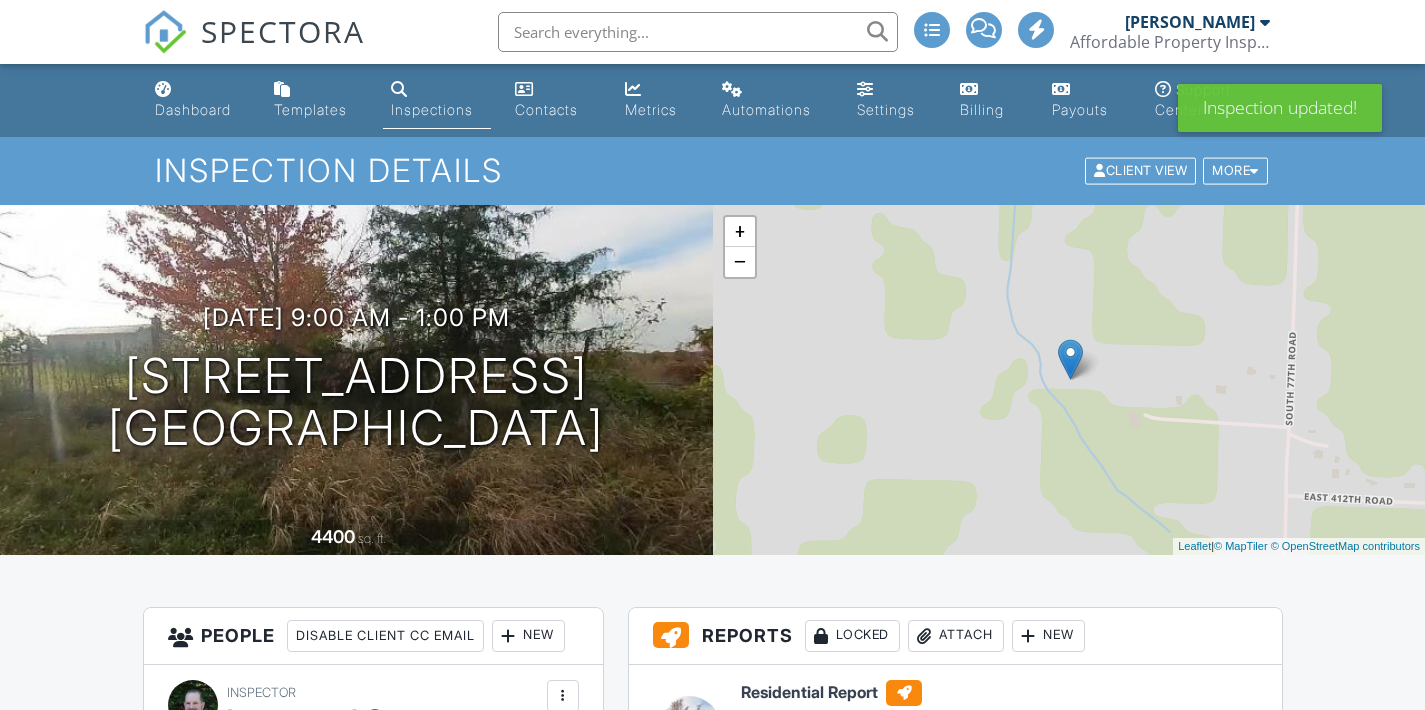 scroll, scrollTop: 0, scrollLeft: 0, axis: both 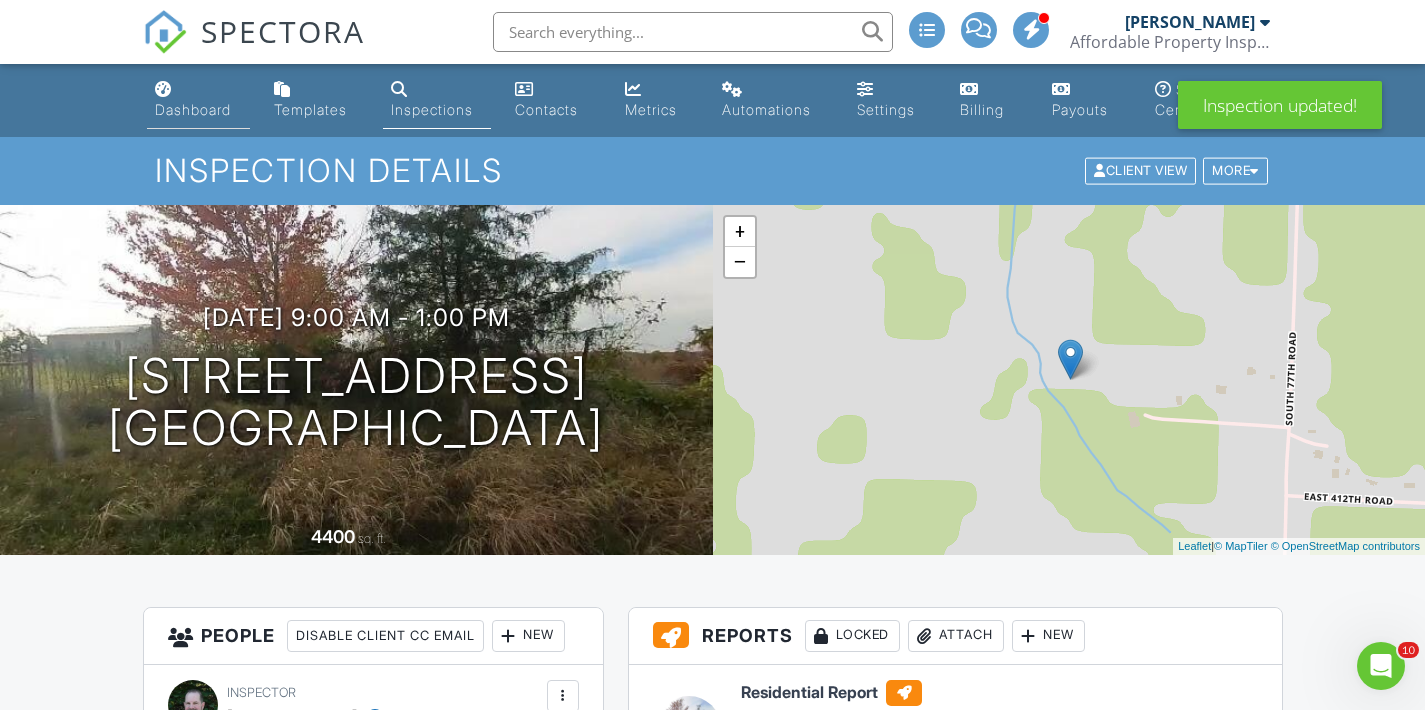 click on "Dashboard" at bounding box center [193, 109] 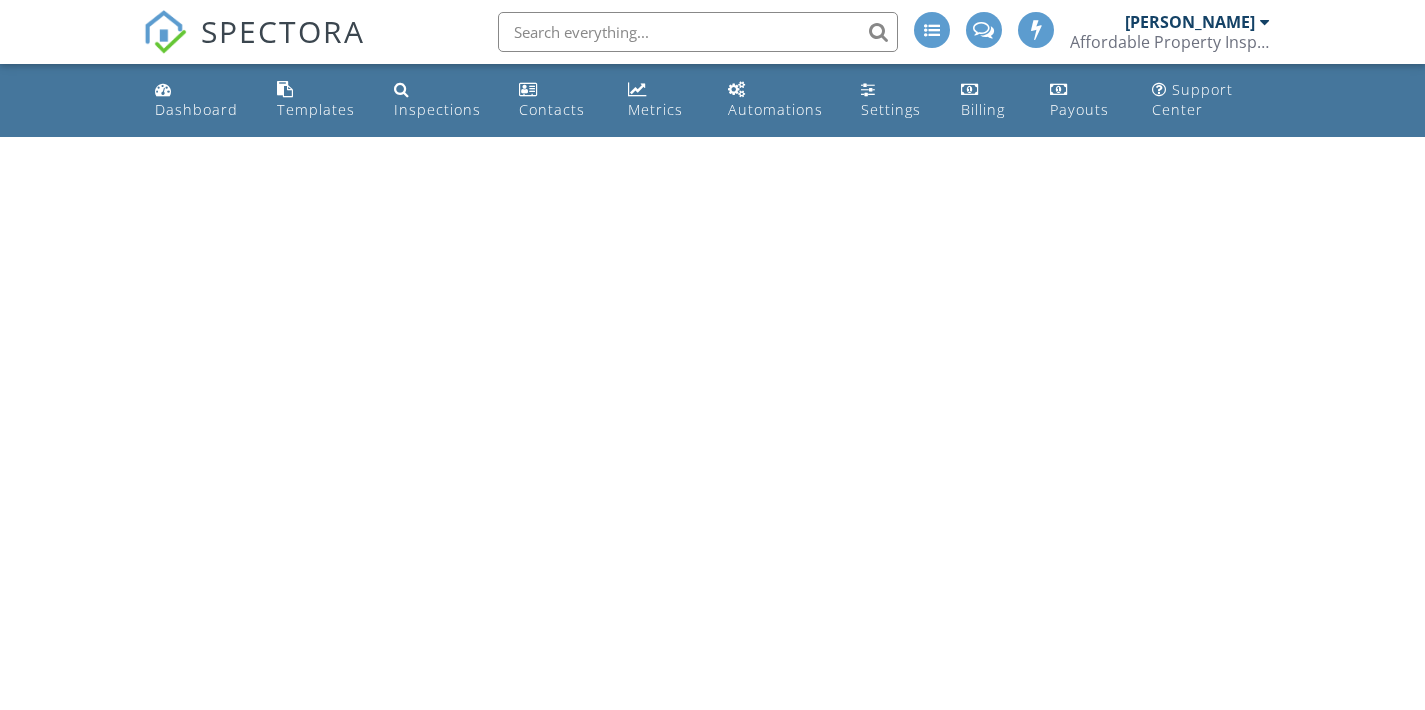 scroll, scrollTop: 0, scrollLeft: 0, axis: both 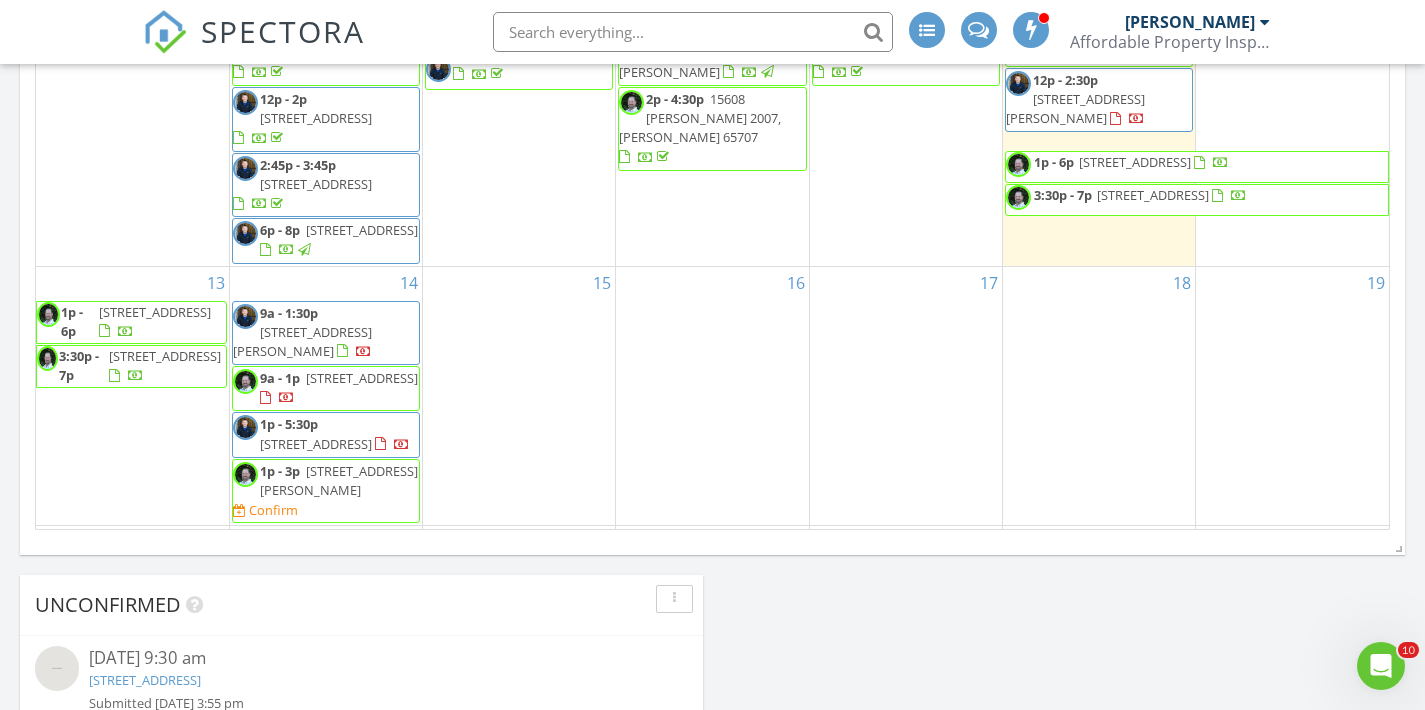 click on "69 Cowden Rd, Buffalo 65622" at bounding box center [339, 480] 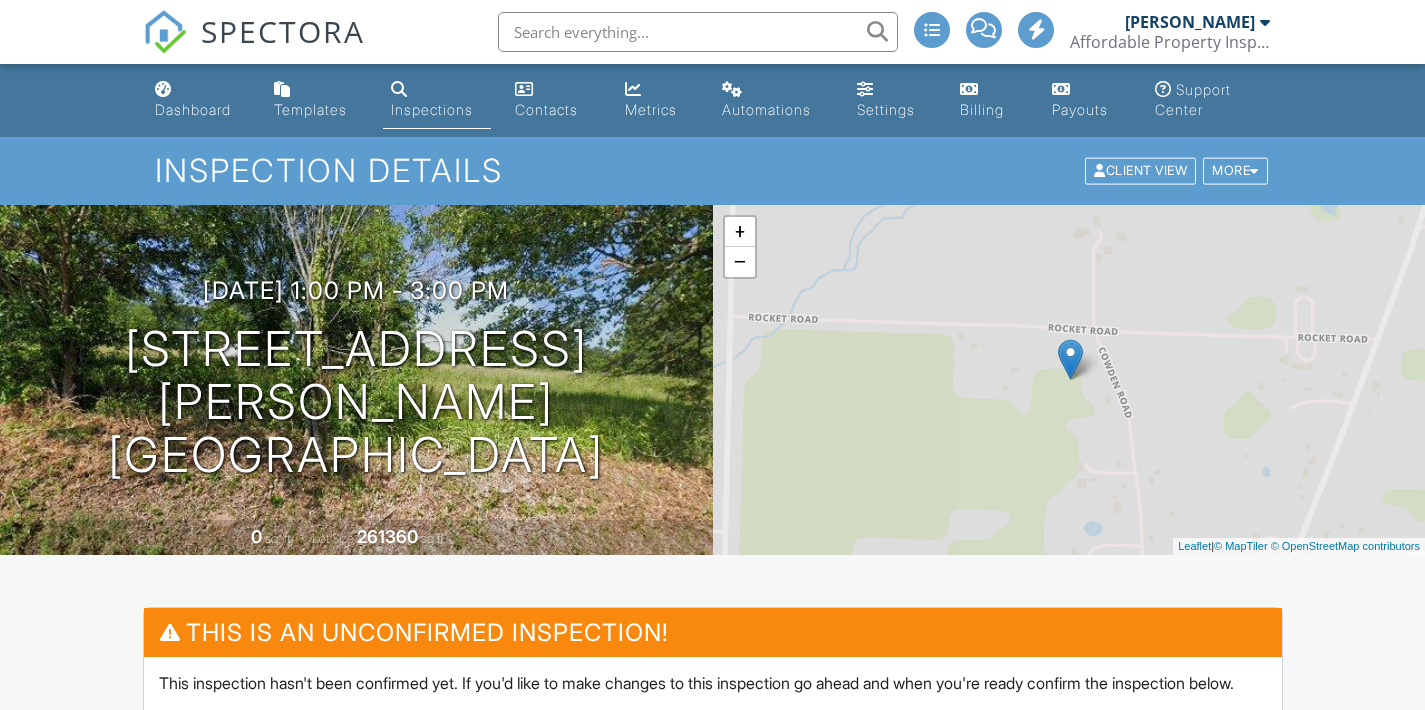 scroll, scrollTop: 0, scrollLeft: 0, axis: both 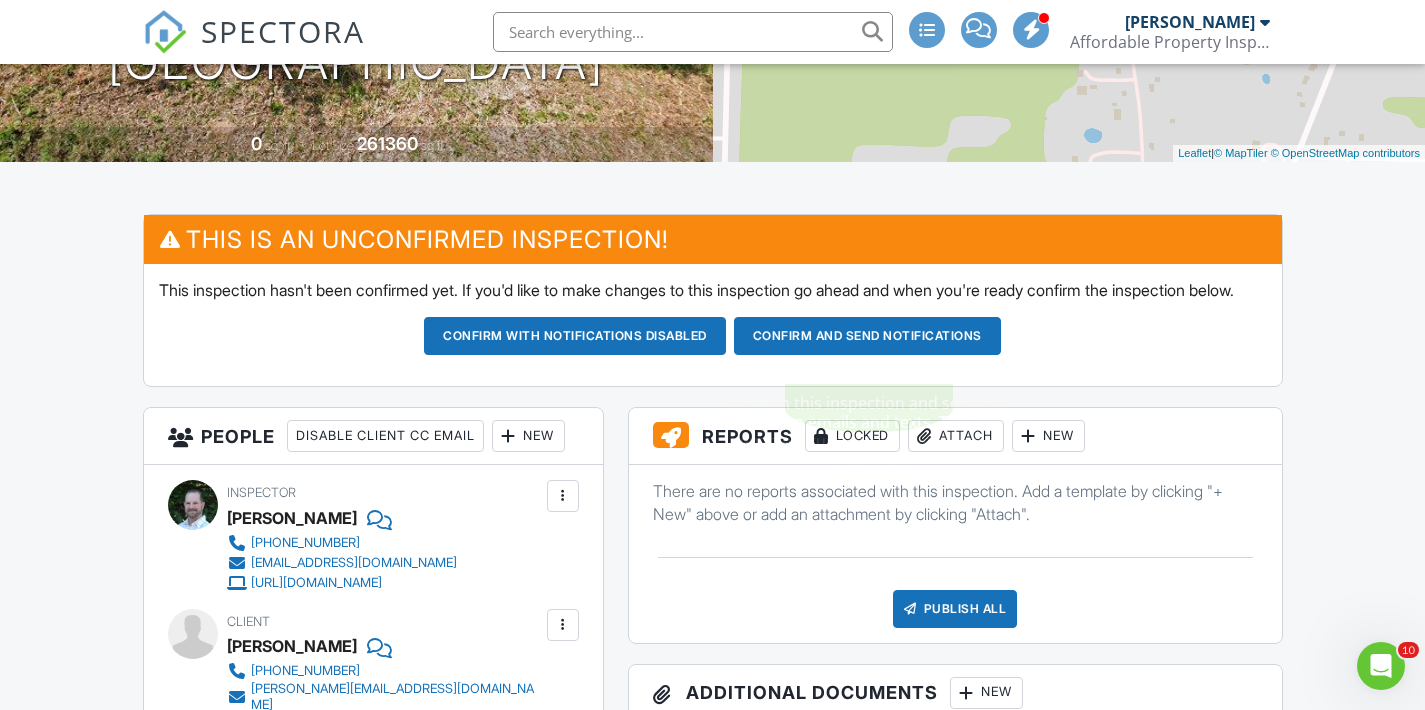 click on "Confirm and send notifications" at bounding box center (575, 336) 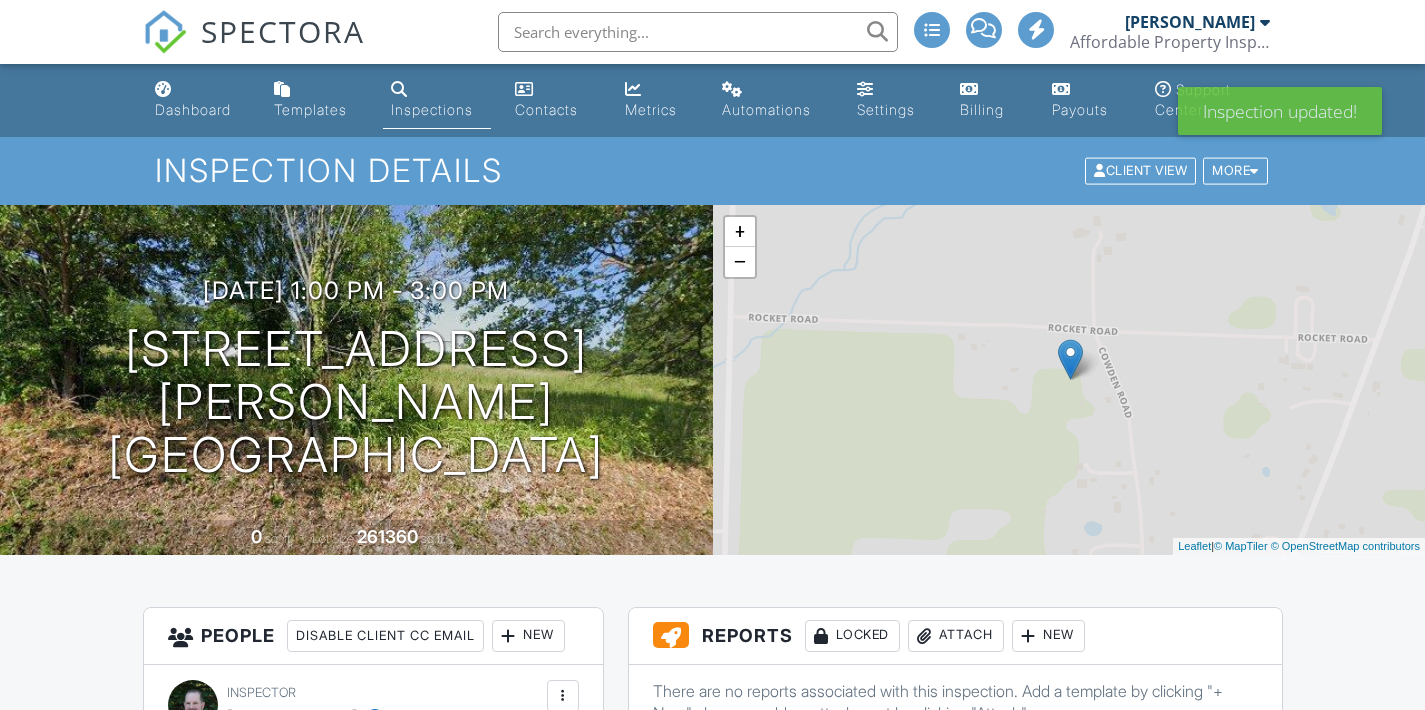 scroll, scrollTop: 0, scrollLeft: 0, axis: both 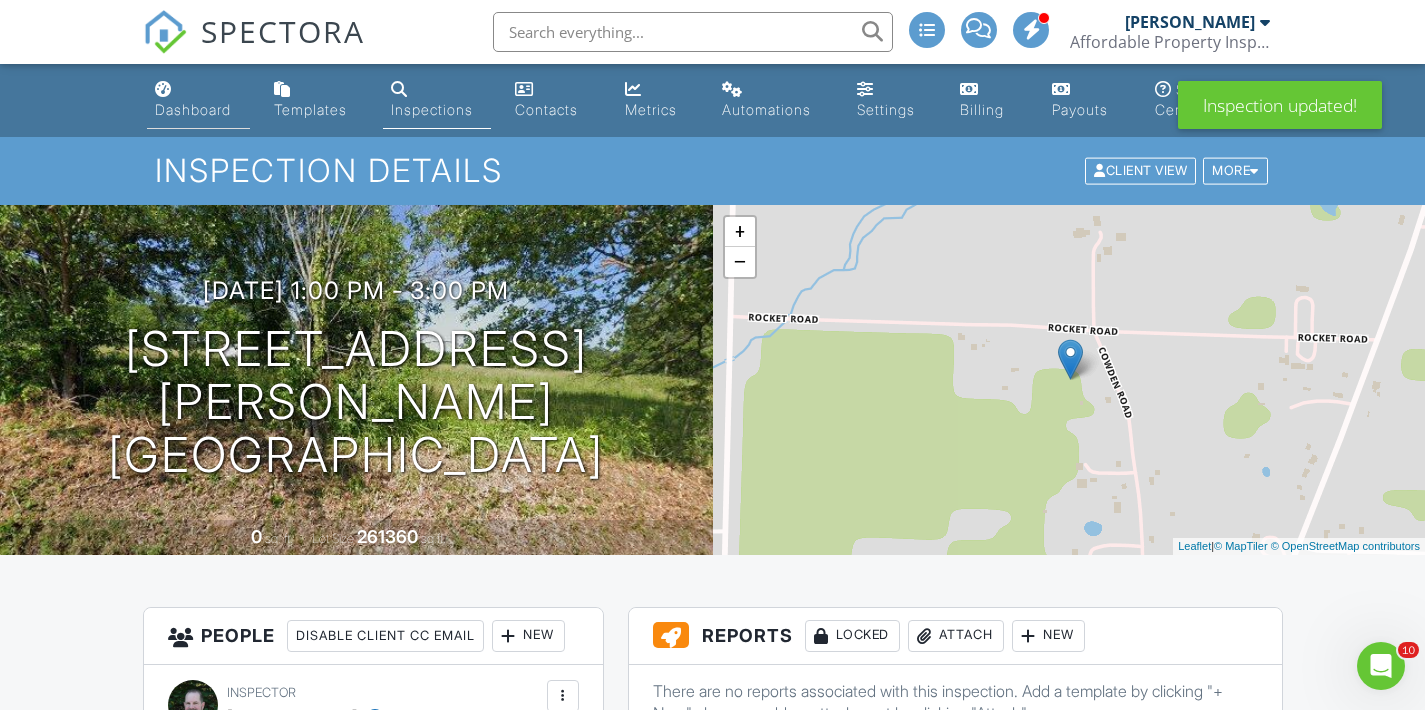 click on "Dashboard" at bounding box center (193, 109) 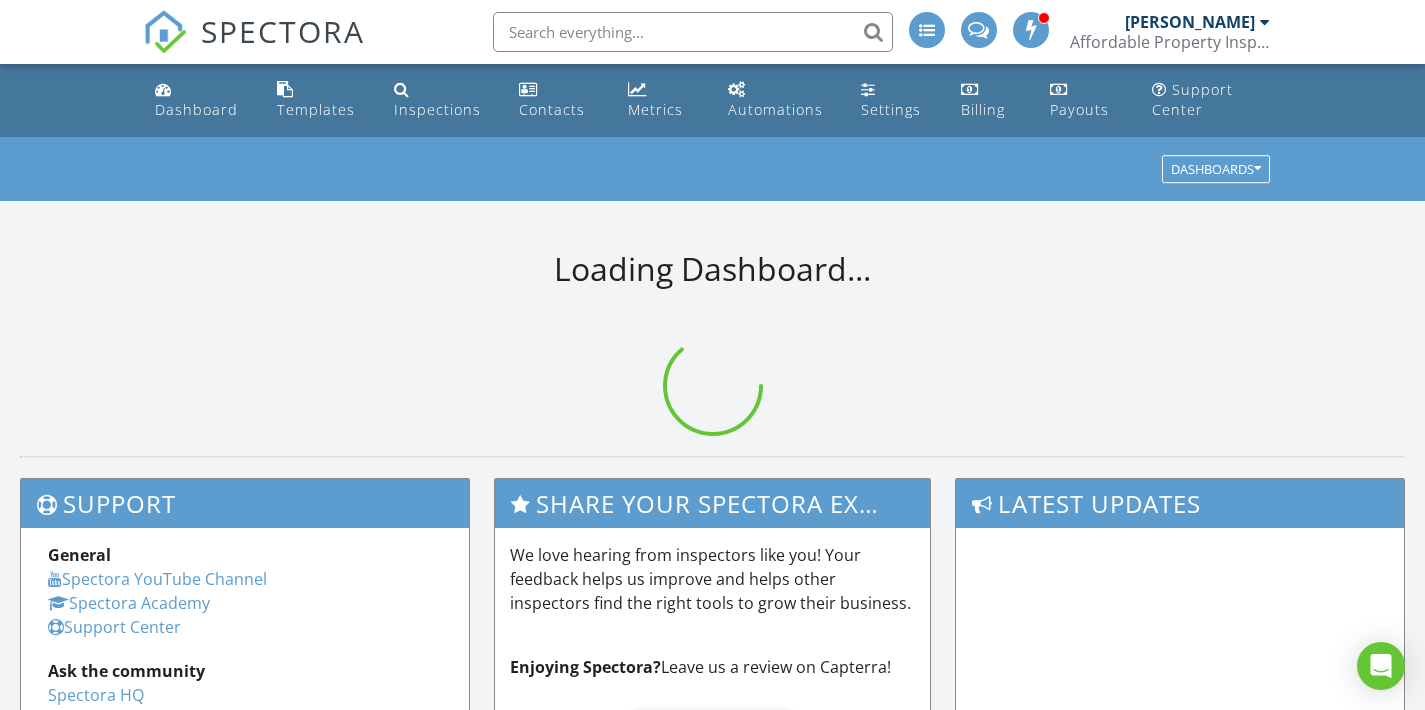 scroll, scrollTop: 0, scrollLeft: 0, axis: both 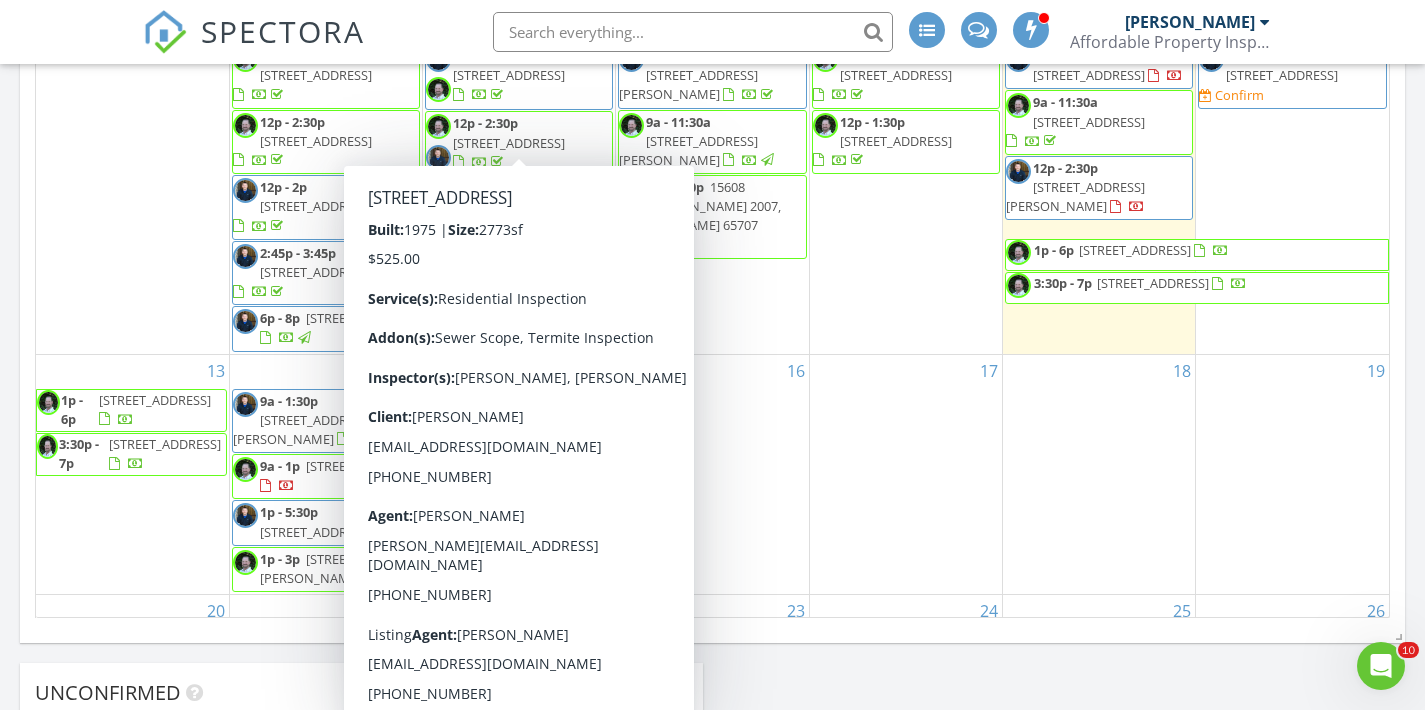 click on "Jun 29 – Jul 26, 2025 today list day week cal wk 4 wk month Sun Mon Tue Wed Thu Fri Sat 29 30
9a - 1:30p
1215 Lanton Rd, West Plains 65775
12p - 2:30p
315 S Harris St, Willow Springs 65793
1p - 3:30p
165 Meadow Ridge N, Branson 65616
2p - 3p
5502 E Cavalcade Ln, Springfield 65802
3p - 5p
618 Marian Ct, Nixa 65714
1" at bounding box center [712, 178] 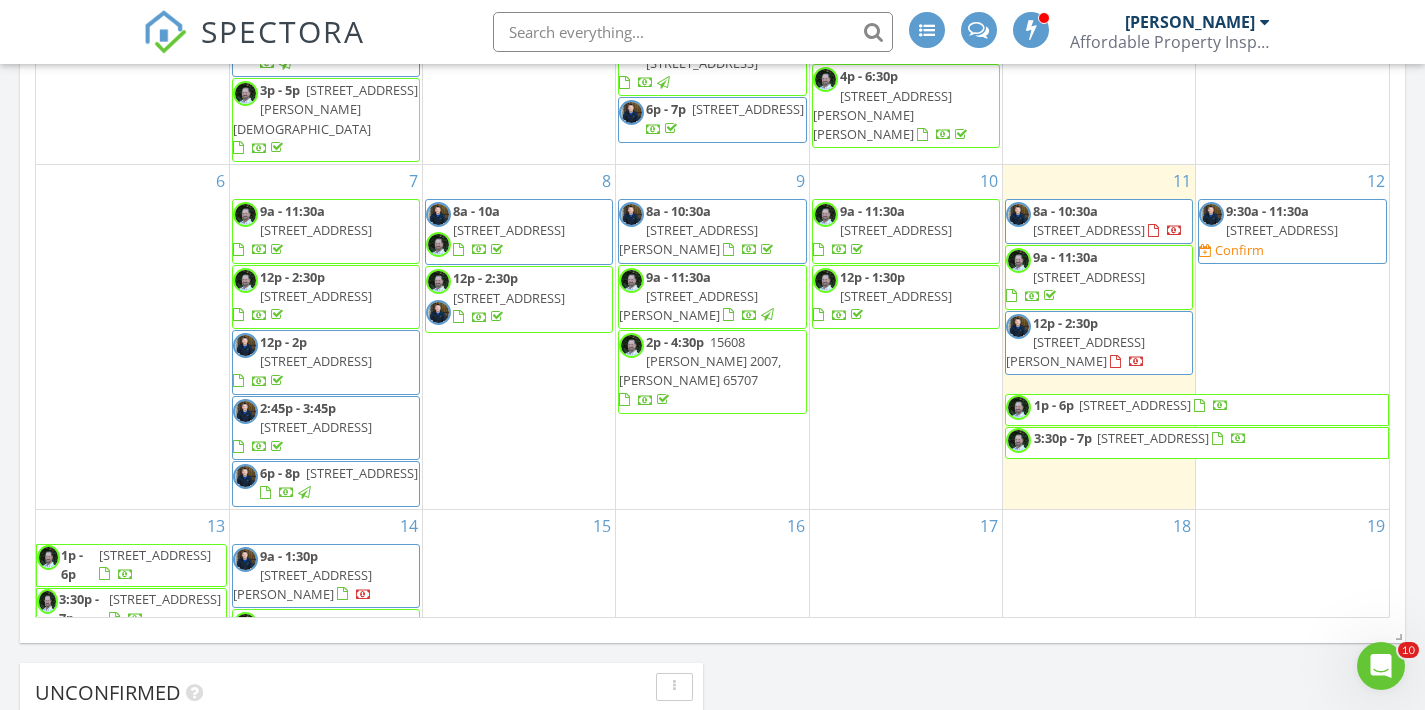 scroll, scrollTop: 0, scrollLeft: 0, axis: both 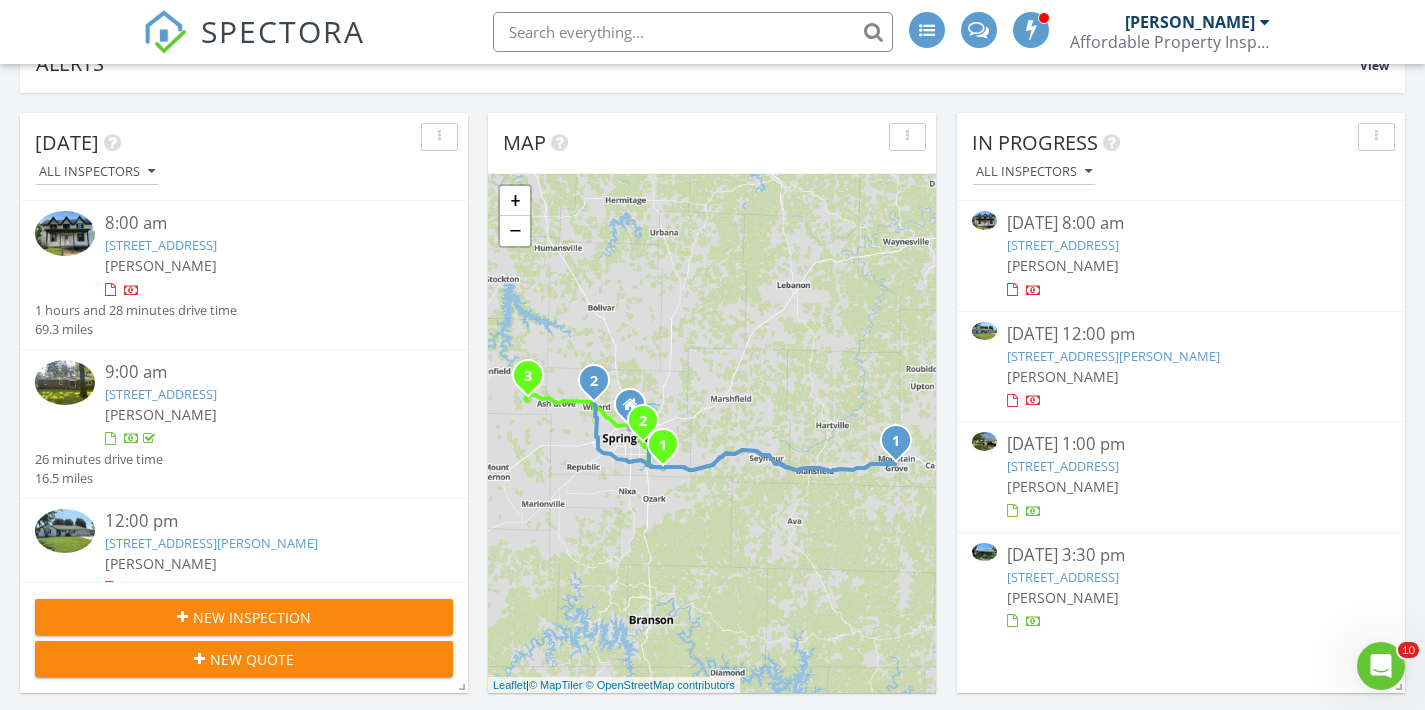 click on "204 Arrowhead Rd, Willard, MO 65781" at bounding box center (1113, 356) 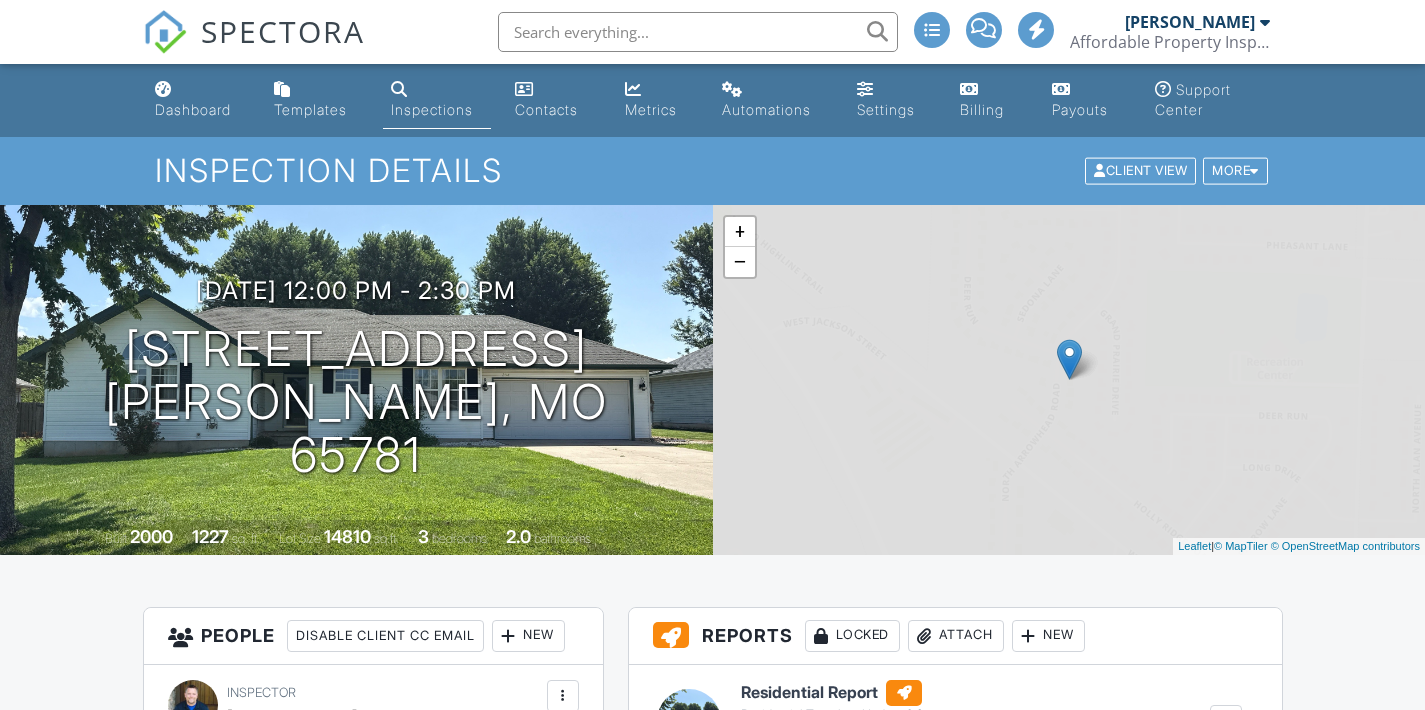 scroll, scrollTop: 0, scrollLeft: 0, axis: both 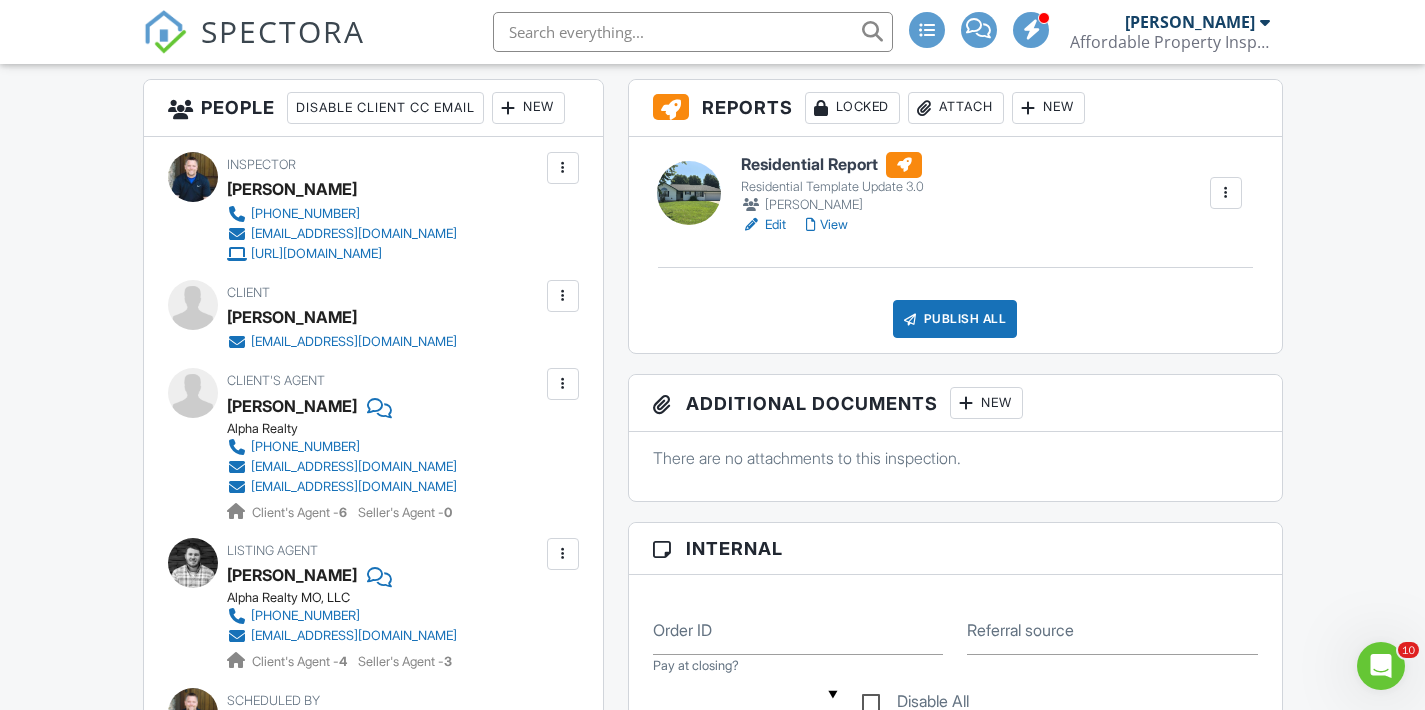 click on "New" at bounding box center [1048, 108] 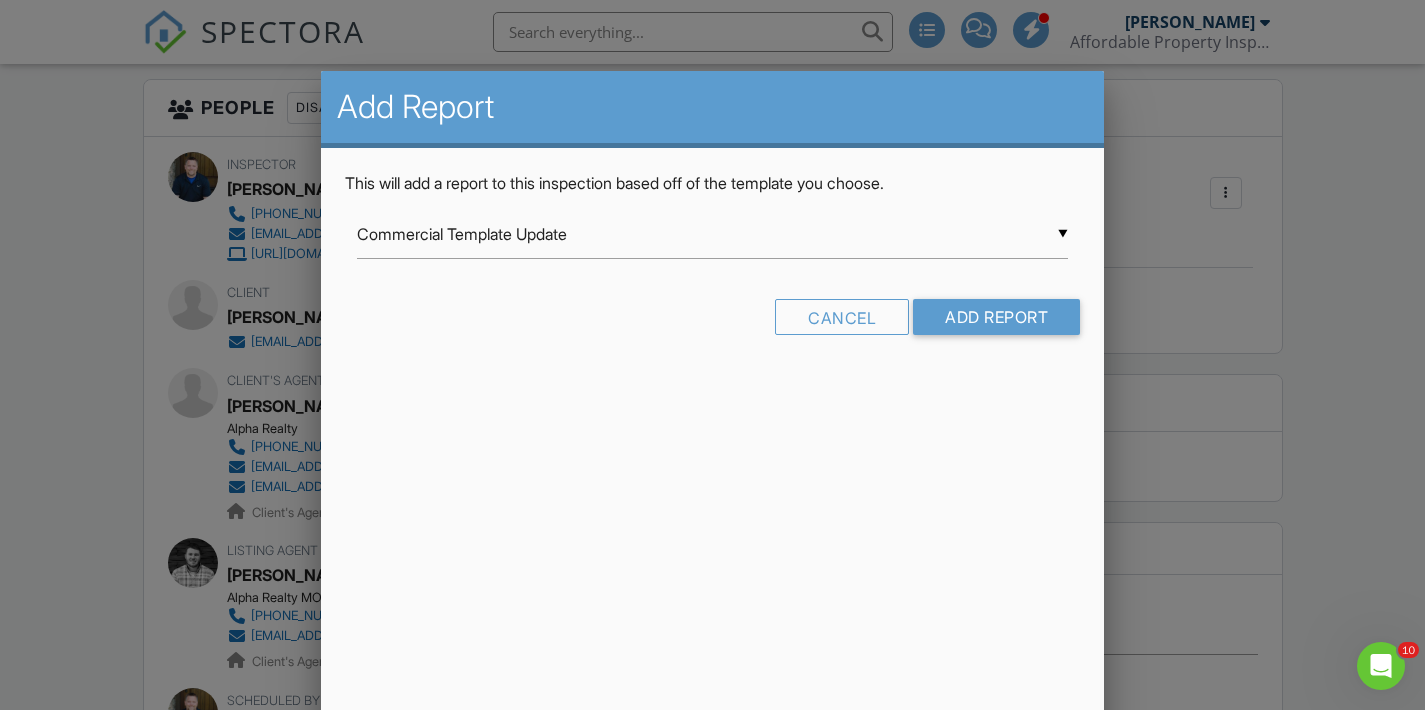 click on "▼ Commercial Template Update Commercial Template Update Foundation Template Major Component Inspection  Multi Family Exterior Template Multi Family Interior Template Residential Template Update 3.0 Residential Template Update 3 from Affordable Property Inspections Swimming Pool and Spa Template Radon Inspection Radon Inspection Radon Inspection HomeGauge Import 2021-07-19 Irrigation Inspection KC Bartley Template v 2.5 from Professional Home Inspections LLC KC Bartley Template v 2.8.1 from Professional Home Inspections LLC Pre-Drywall Template  Pre-Drywall Template  Pre-Drywall Template  Progress Report Inspection Re-Inspection Residential - 05/19/2025 Sewer Lateral Inspection  Sewer Lateral Inspection from Kelleher Home Inspections Termite Report Water Sample Summary  Commercial Template Update
Foundation Template
Major Component Inspection
Multi Family Exterior Template
Multi Family Interior Template
Residential Template Update 3.0
Swimming Pool and Spa Template
Radon Inspection" at bounding box center (713, 234) 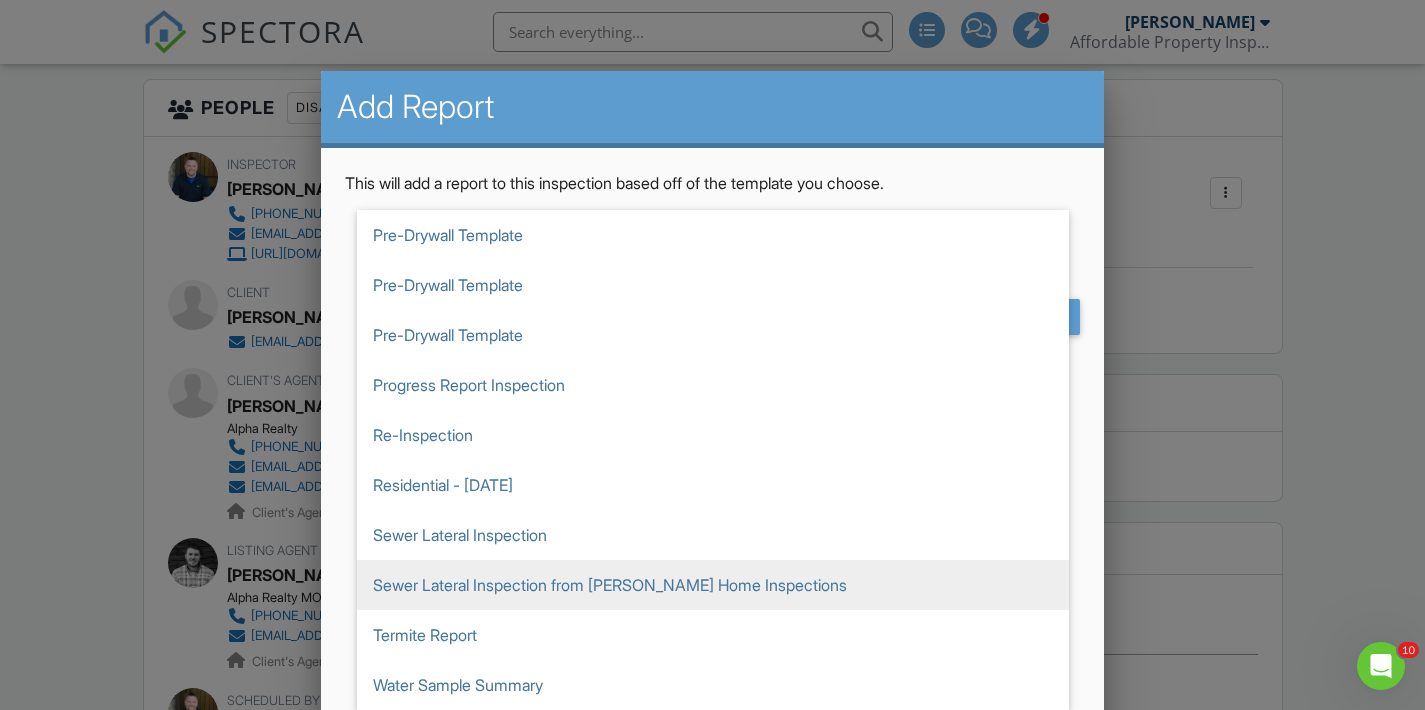 scroll, scrollTop: 750, scrollLeft: 0, axis: vertical 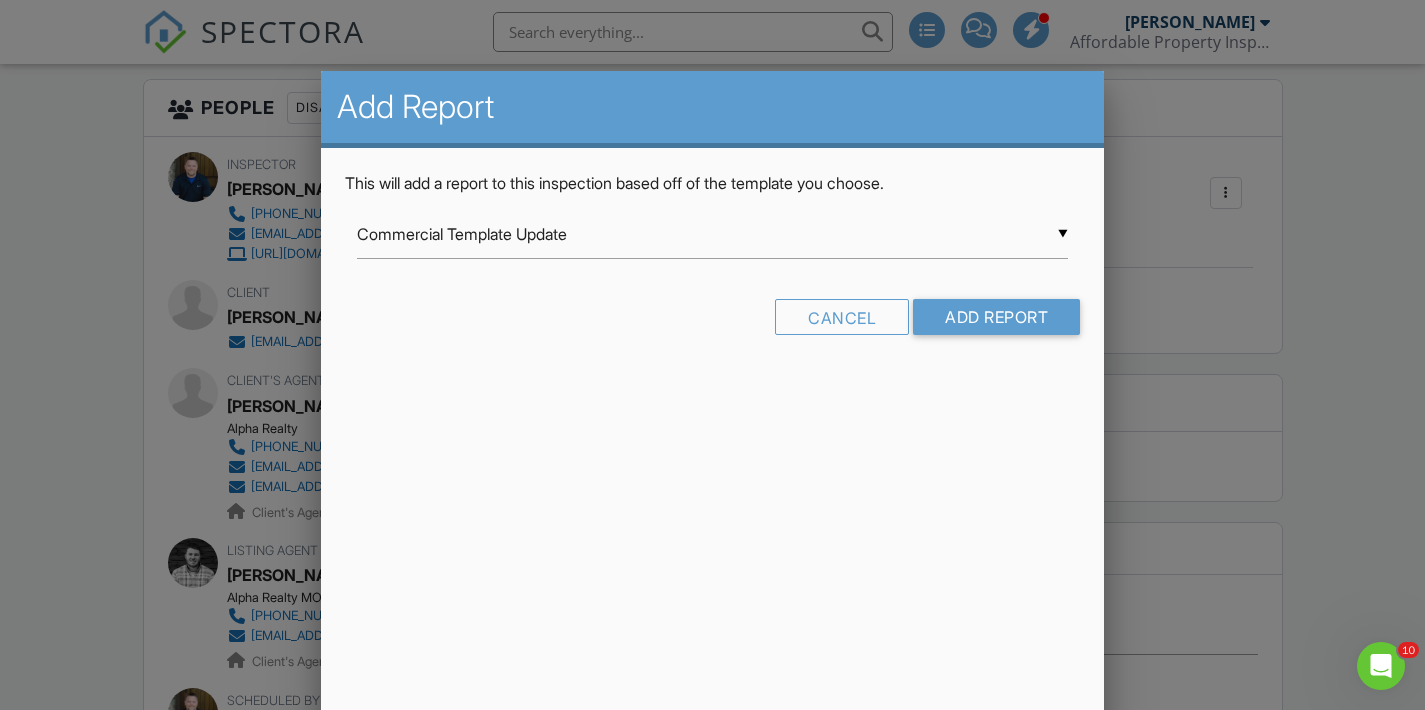 click on "Add Report
This will add a report to this inspection based off of the template you choose.
▼ Commercial Template Update Commercial Template Update Foundation Template Major Component Inspection  Multi Family Exterior Template Multi Family Interior Template Residential Template Update 3.0 Residential Template Update 3 from Affordable Property Inspections Swimming Pool and Spa Template Radon Inspection Radon Inspection Radon Inspection HomeGauge Import 2021-07-19 Irrigation Inspection KC Bartley Template v 2.5 from Professional Home Inspections LLC KC Bartley Template v 2.8.1 from Professional Home Inspections LLC Pre-Drywall Template  Pre-Drywall Template  Pre-Drywall Template  Progress Report Inspection Re-Inspection Residential - 05/19/2025 Sewer Lateral Inspection  Sewer Lateral Inspection from Kelleher Home Inspections Termite Report Water Sample Summary  Commercial Template Update
Foundation Template
Major Component Inspection
Multi Family Exterior Template" at bounding box center [713, 408] 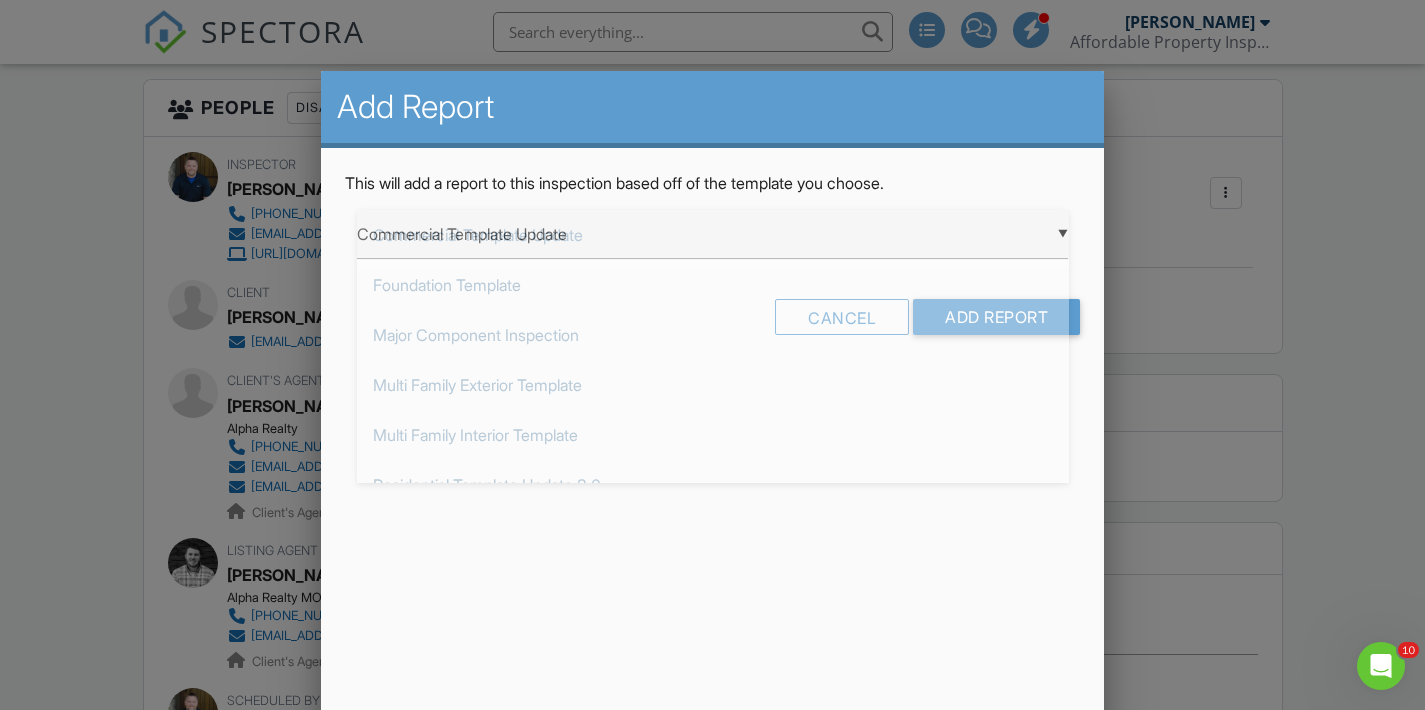 scroll, scrollTop: 0, scrollLeft: 0, axis: both 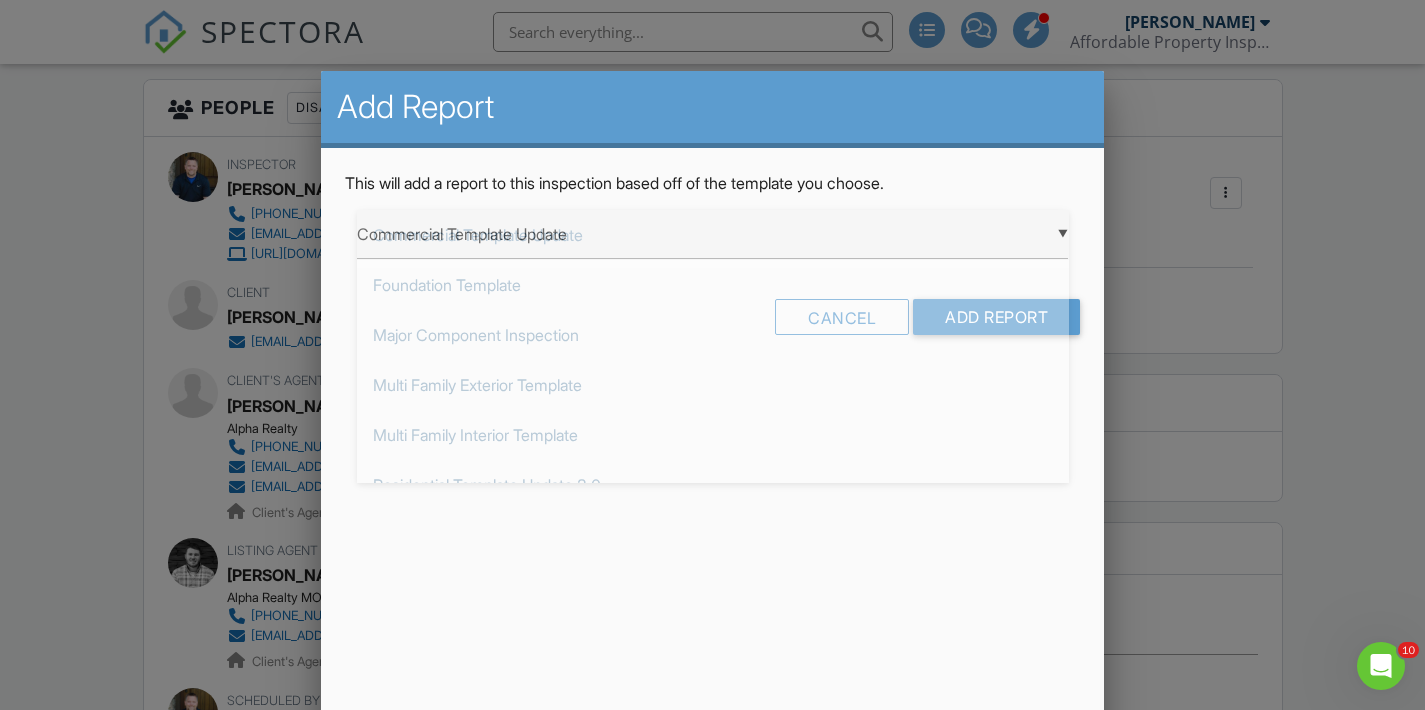 click on "▼ Commercial Template Update Commercial Template Update Foundation Template Major Component Inspection  Multi Family Exterior Template Multi Family Interior Template Residential Template Update 3.0 Residential Template Update 3 from Affordable Property Inspections Swimming Pool and Spa Template Radon Inspection Radon Inspection Radon Inspection HomeGauge Import 2021-07-19 Irrigation Inspection KC Bartley Template v 2.5 from Professional Home Inspections LLC KC Bartley Template v 2.8.1 from Professional Home Inspections LLC Pre-Drywall Template  Pre-Drywall Template  Pre-Drywall Template  Progress Report Inspection Re-Inspection Residential - 05/19/2025 Sewer Lateral Inspection  Sewer Lateral Inspection from Kelleher Home Inspections Termite Report Water Sample Summary  Commercial Template Update
Foundation Template
Major Component Inspection
Multi Family Exterior Template
Multi Family Interior Template
Residential Template Update 3.0
Swimming Pool and Spa Template
Radon Inspection" at bounding box center [713, 234] 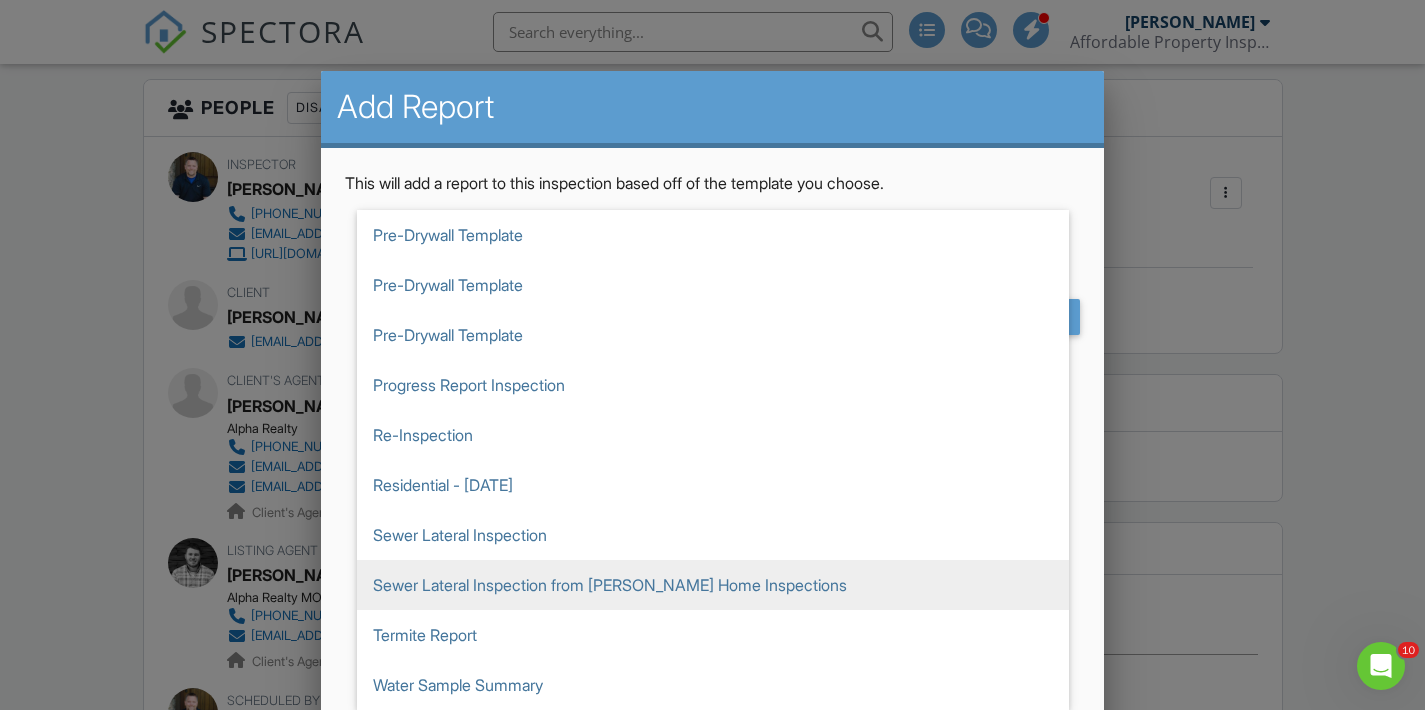 scroll, scrollTop: 750, scrollLeft: 0, axis: vertical 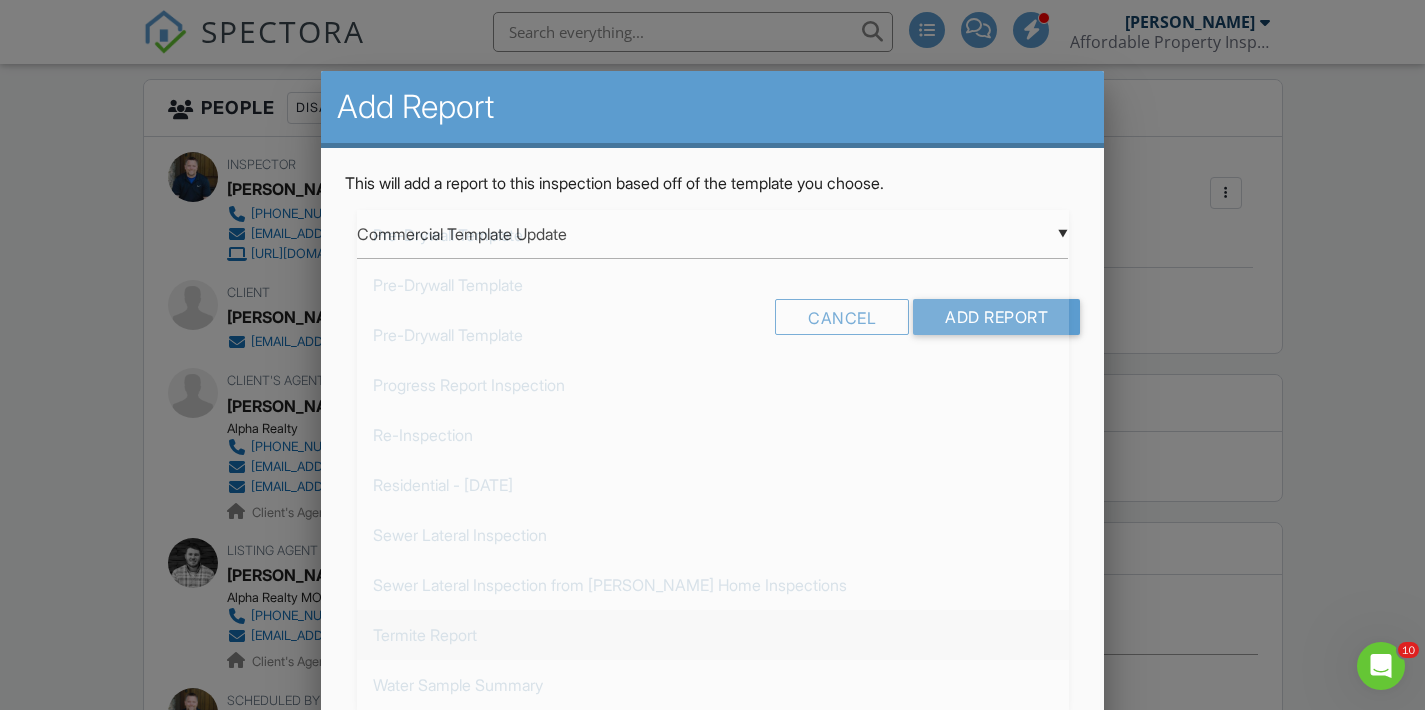 click on "Termite Report" at bounding box center (713, 635) 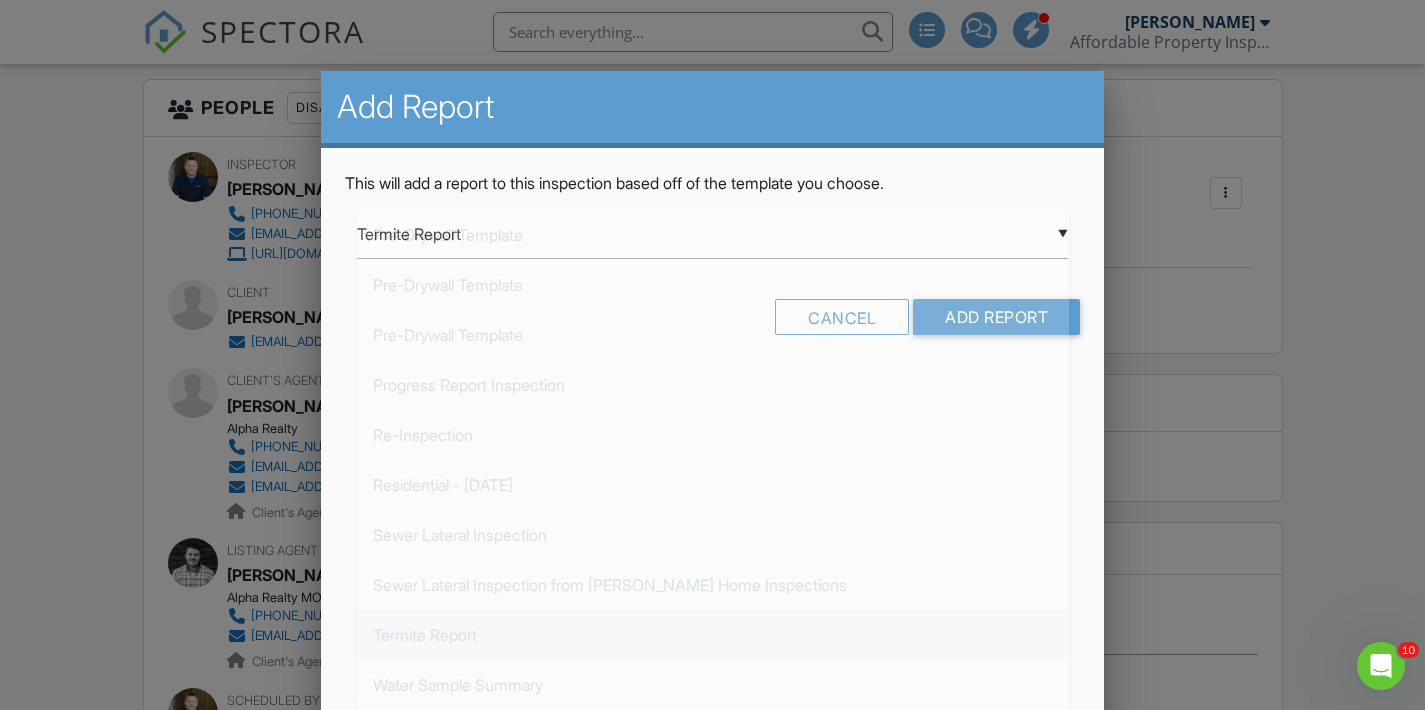 scroll, scrollTop: 0, scrollLeft: 0, axis: both 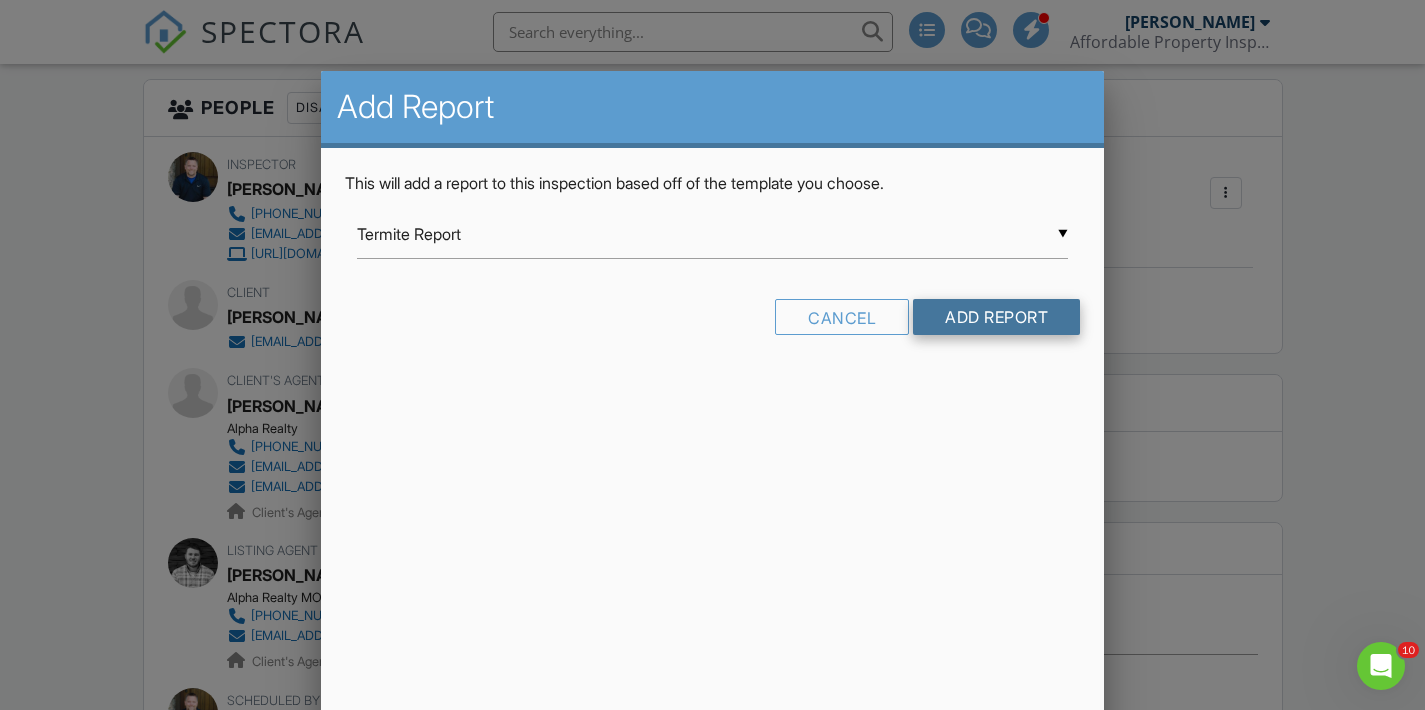 click on "Add Report" at bounding box center [996, 317] 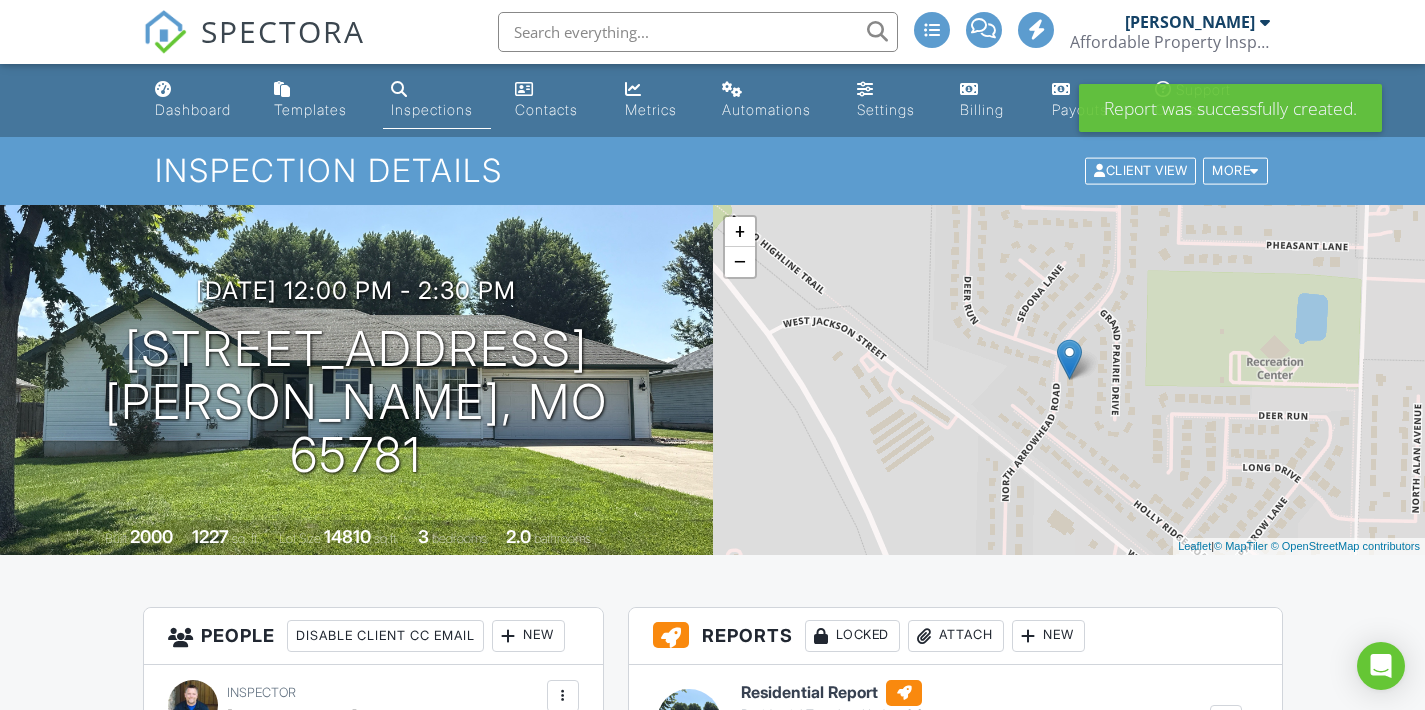 scroll, scrollTop: 0, scrollLeft: 0, axis: both 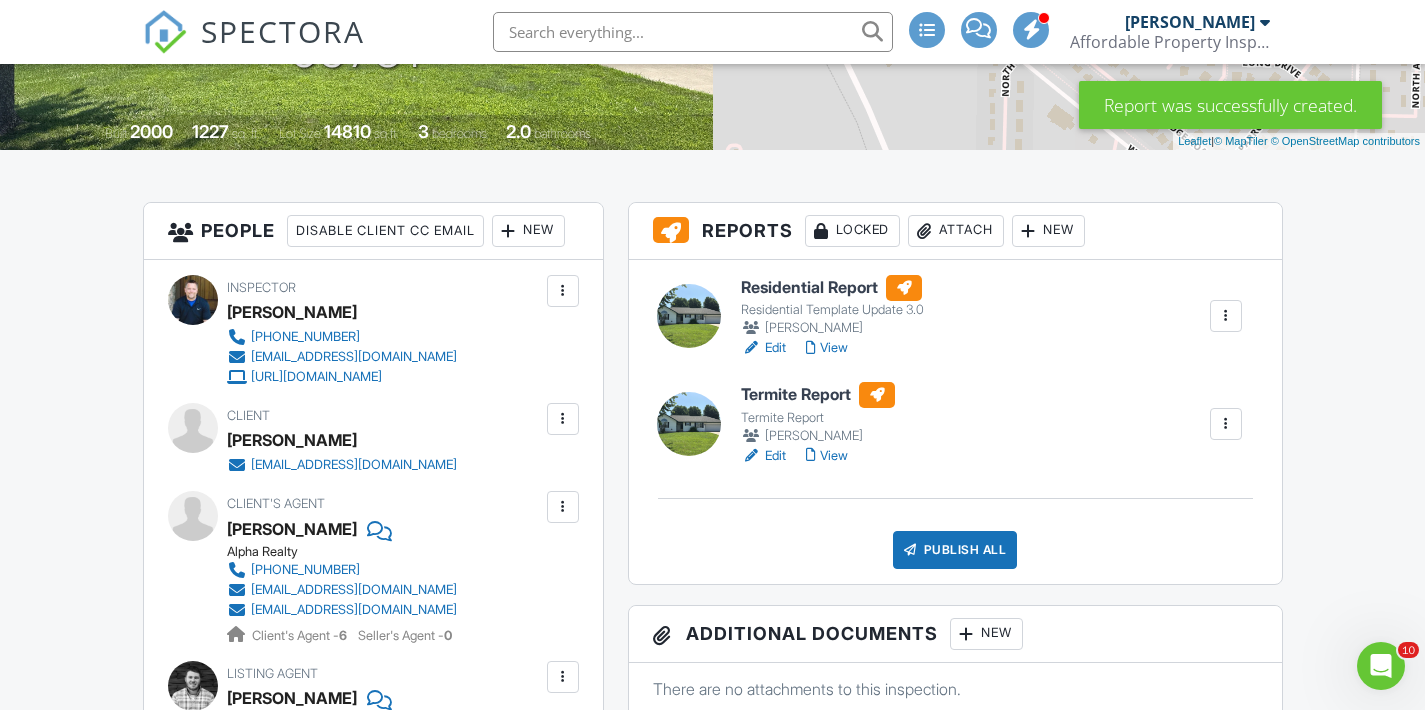 click on "Edit" at bounding box center (763, 456) 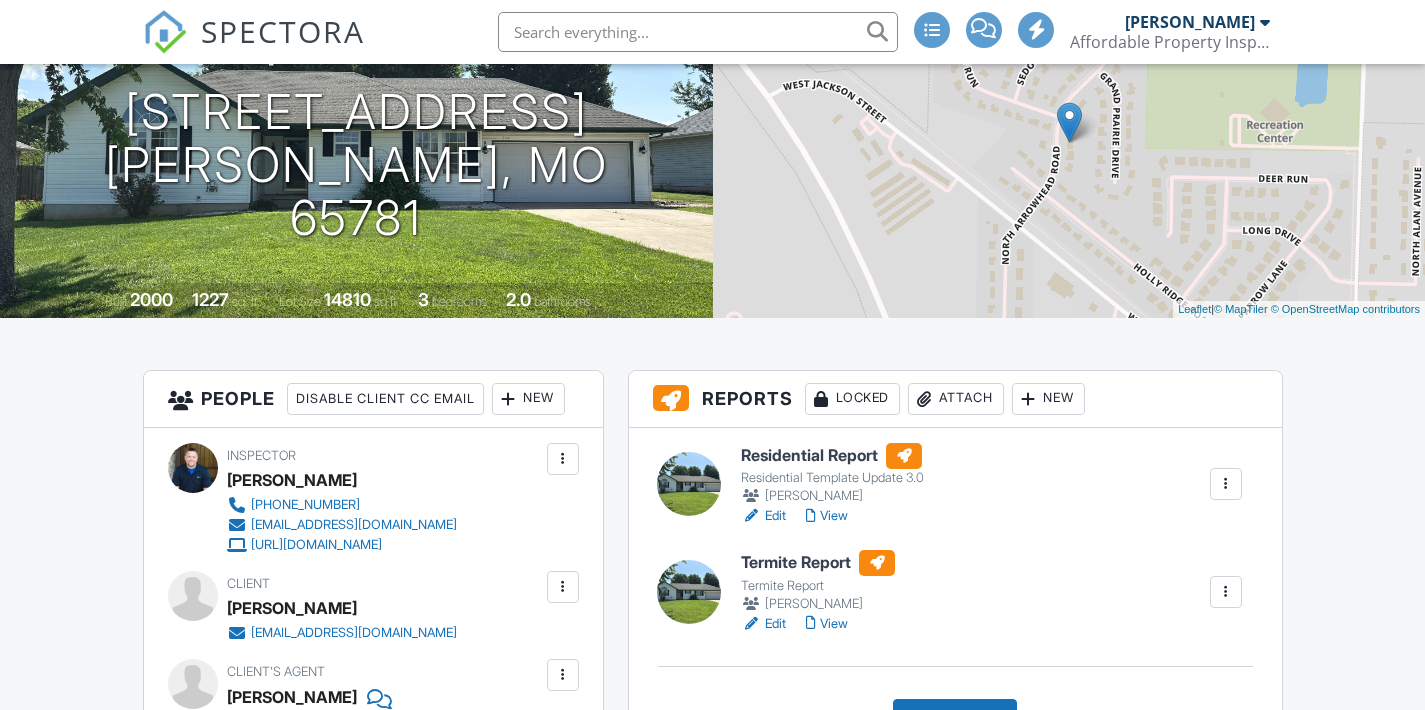 scroll, scrollTop: 239, scrollLeft: 0, axis: vertical 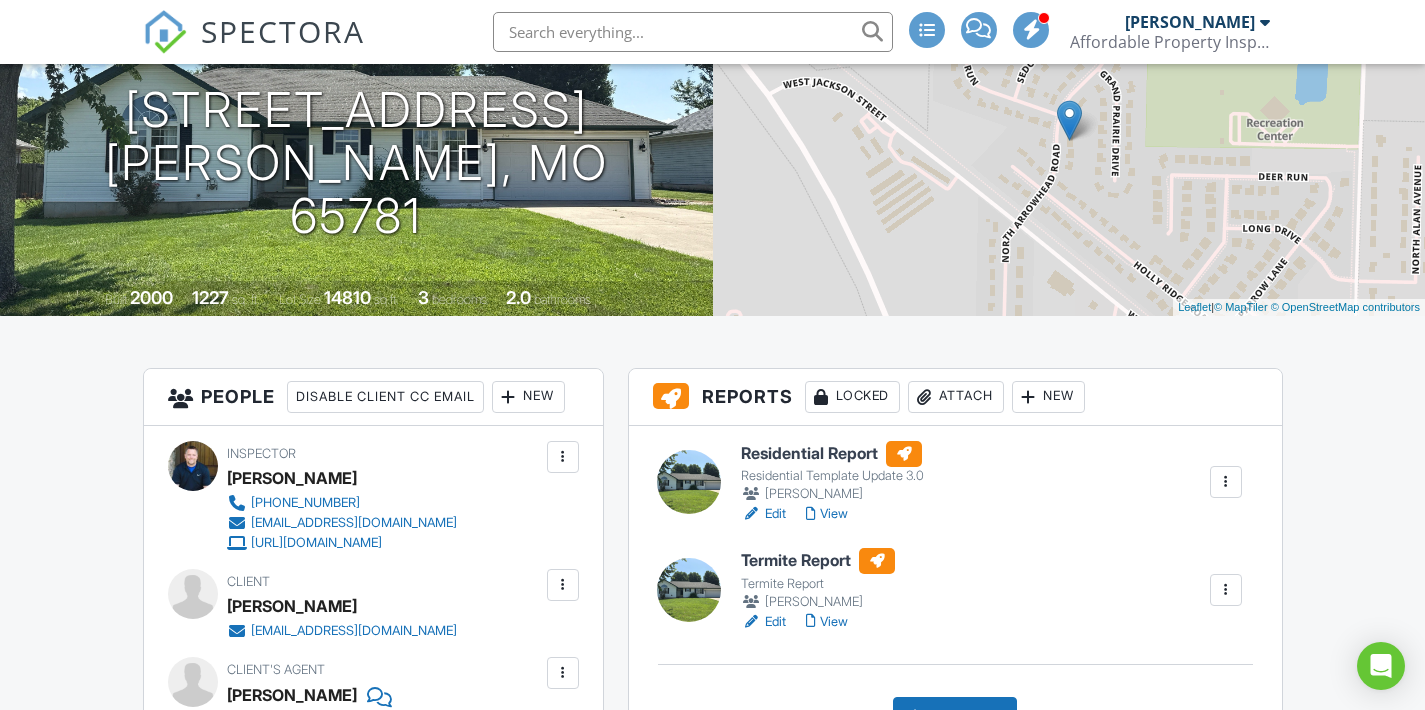 click on "View" at bounding box center [827, 514] 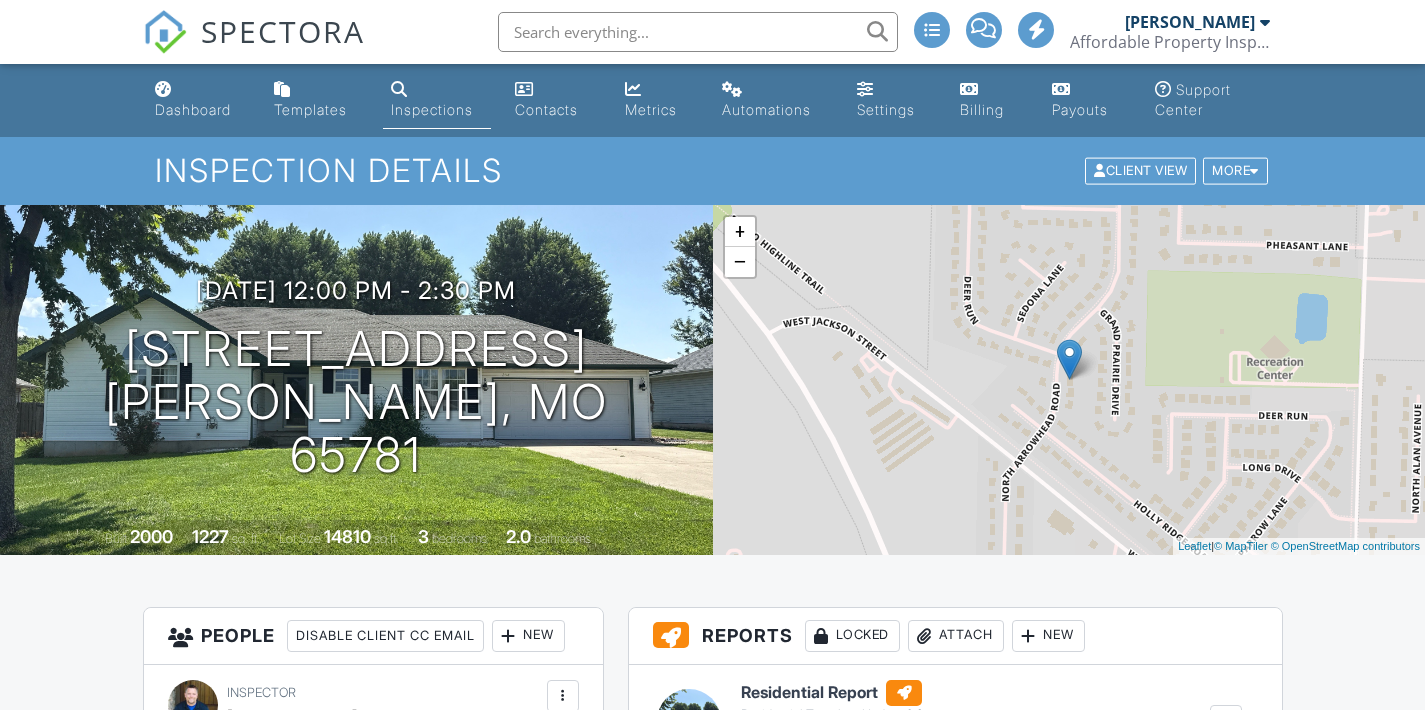 scroll, scrollTop: 325, scrollLeft: 0, axis: vertical 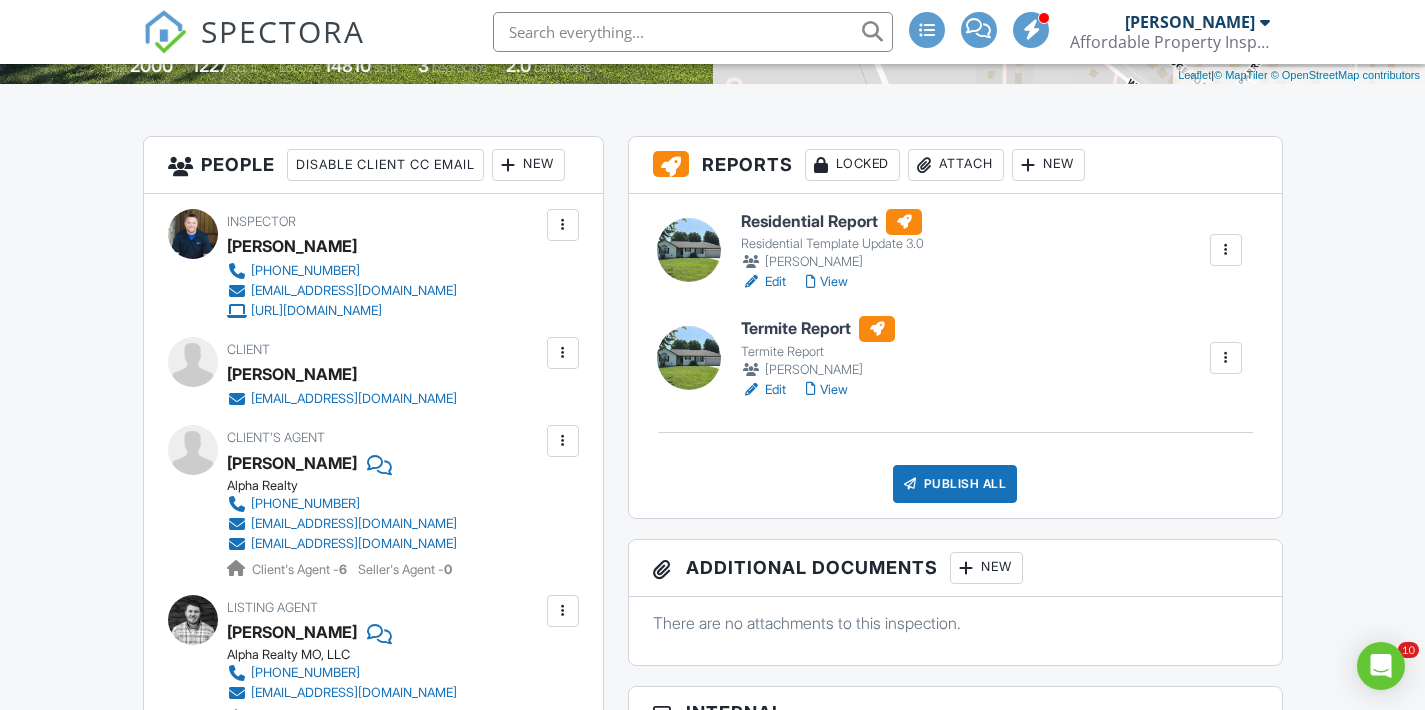 click on "Publish All" at bounding box center [955, 484] 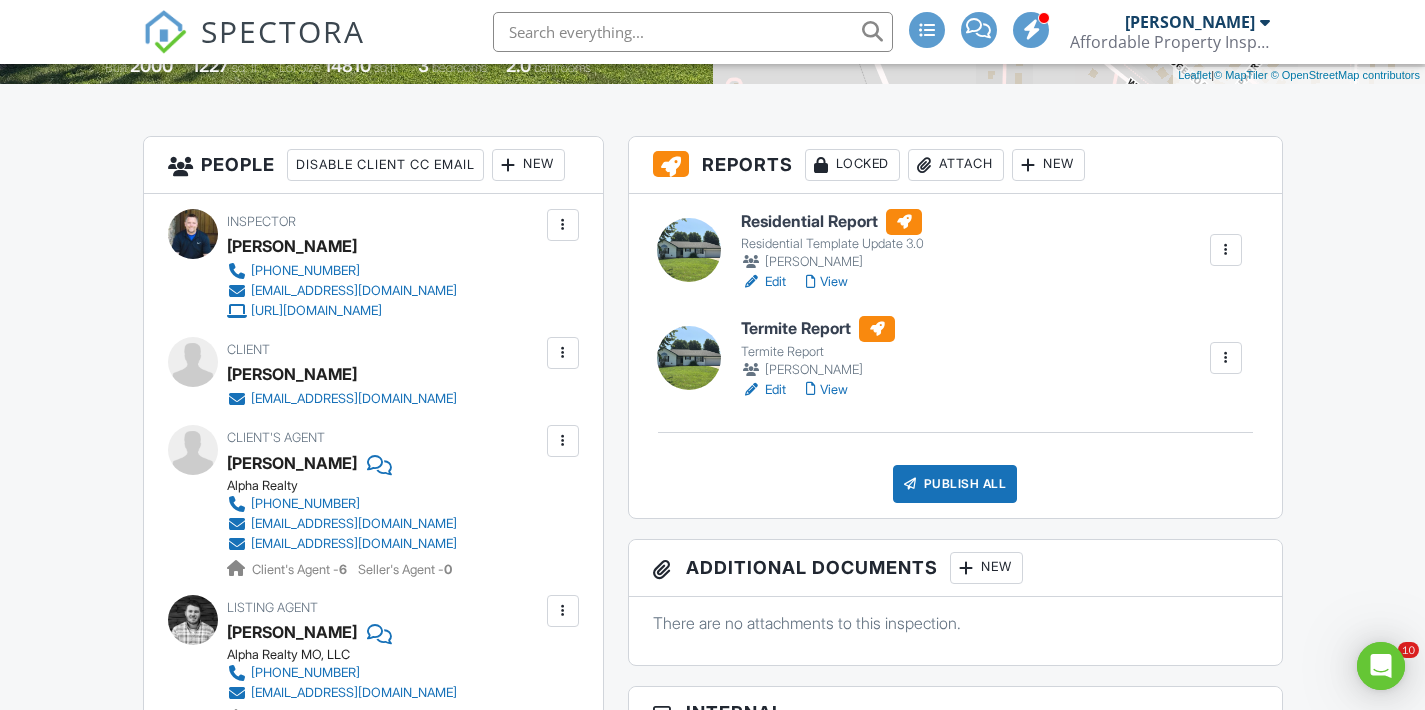scroll, scrollTop: 0, scrollLeft: 0, axis: both 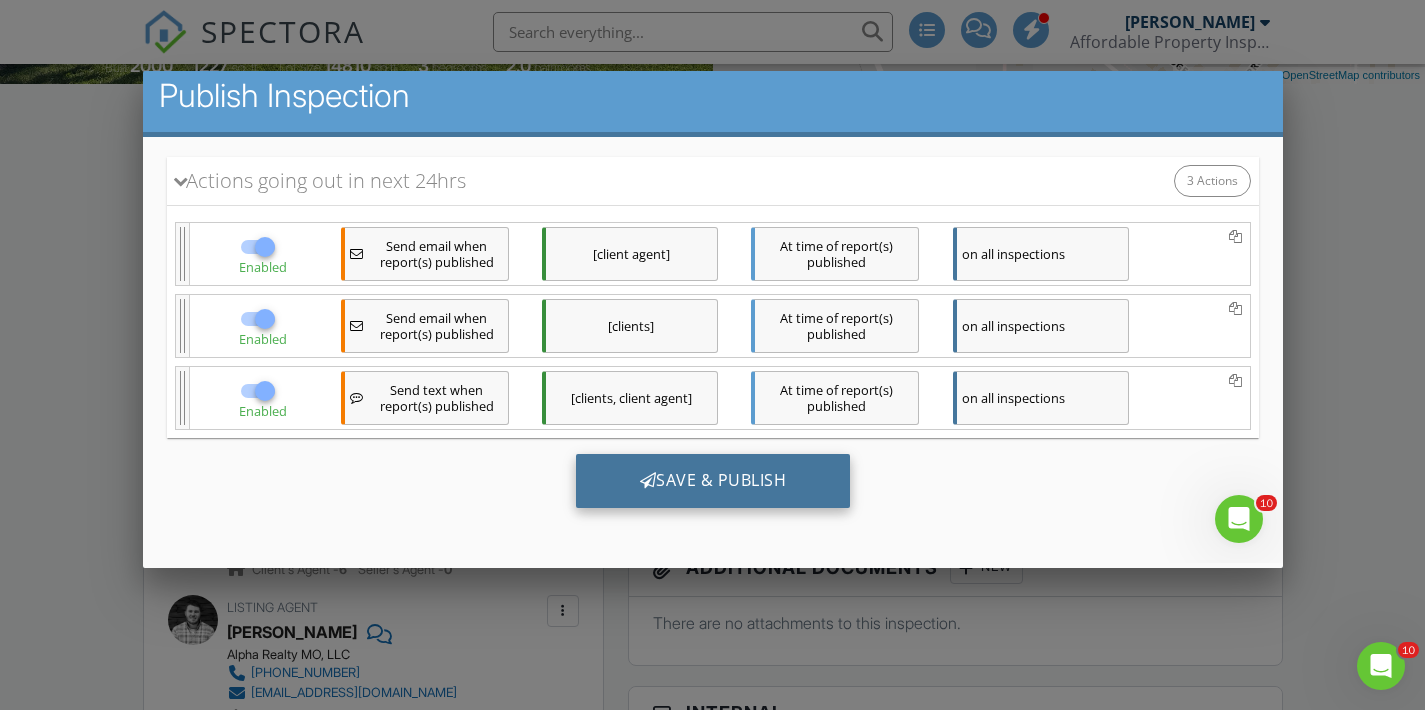 click on "Save & Publish" at bounding box center (712, 481) 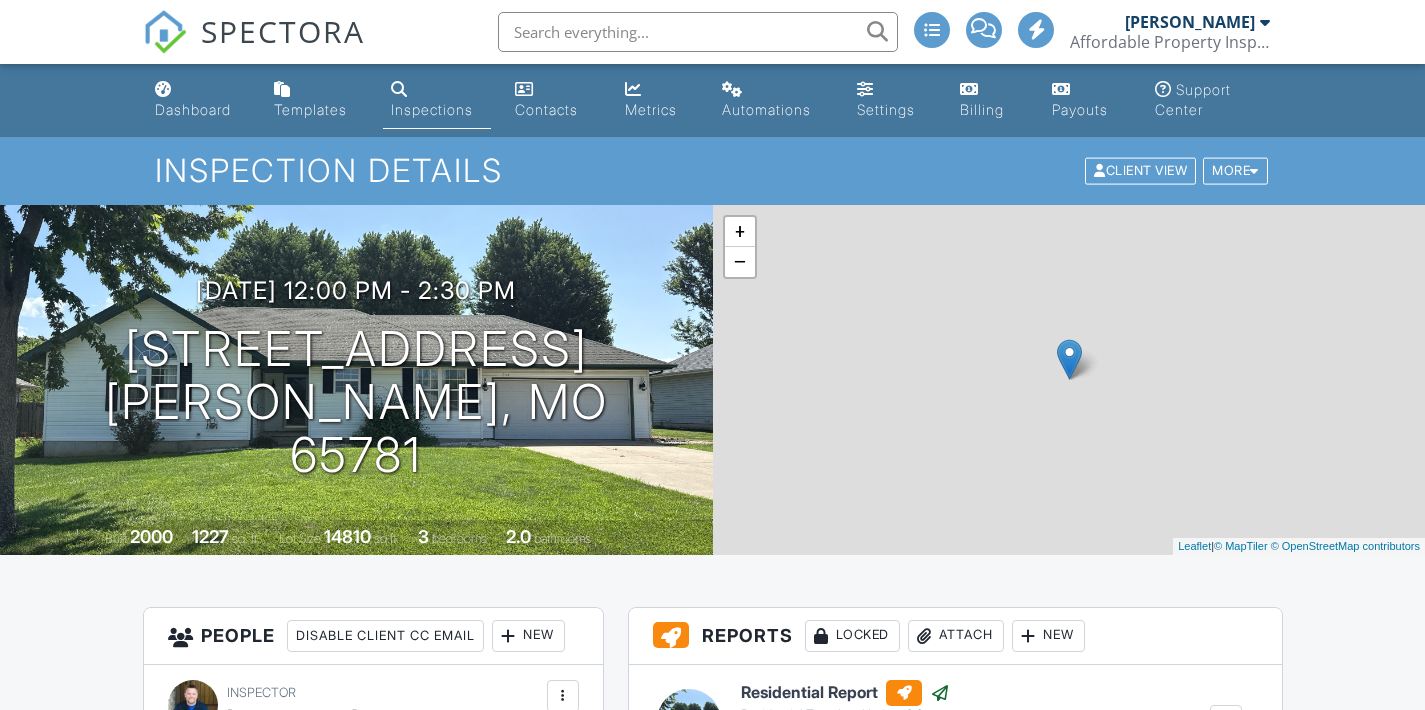 scroll, scrollTop: 0, scrollLeft: 0, axis: both 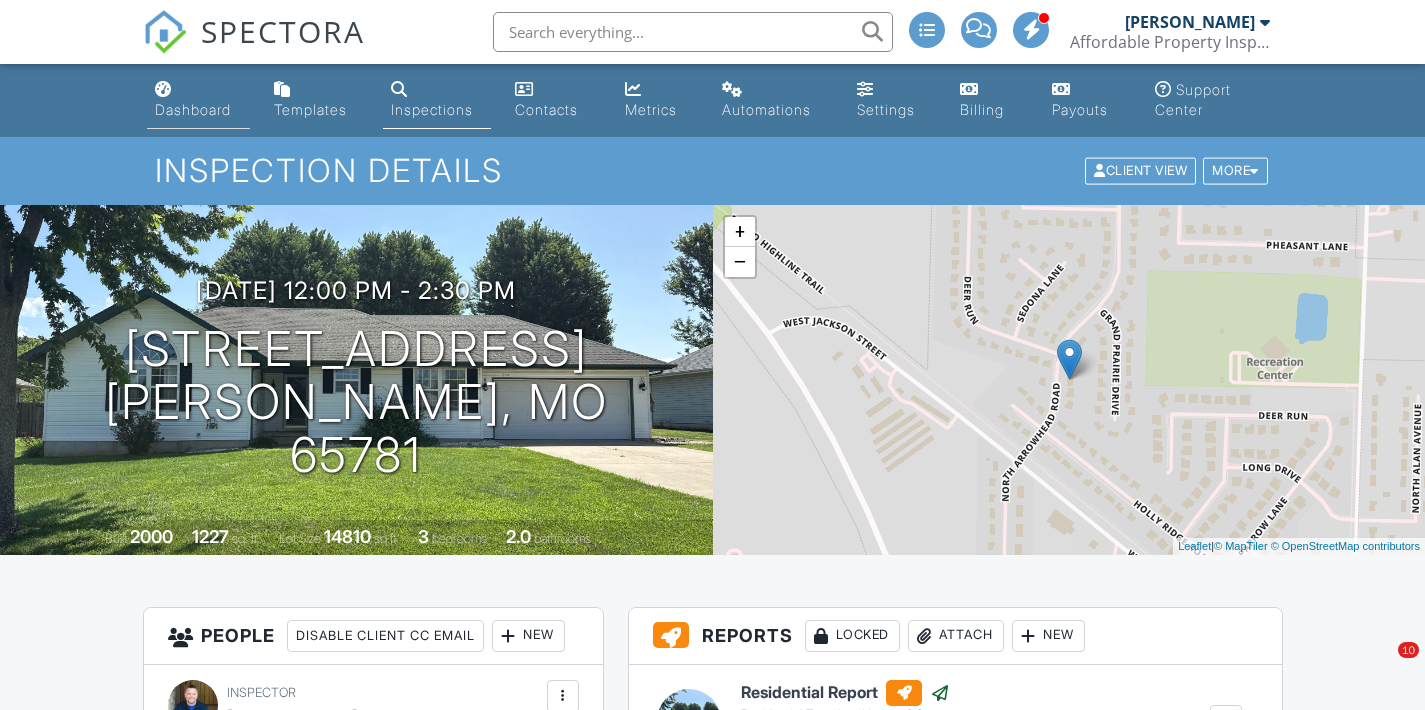 click on "Dashboard" at bounding box center [193, 109] 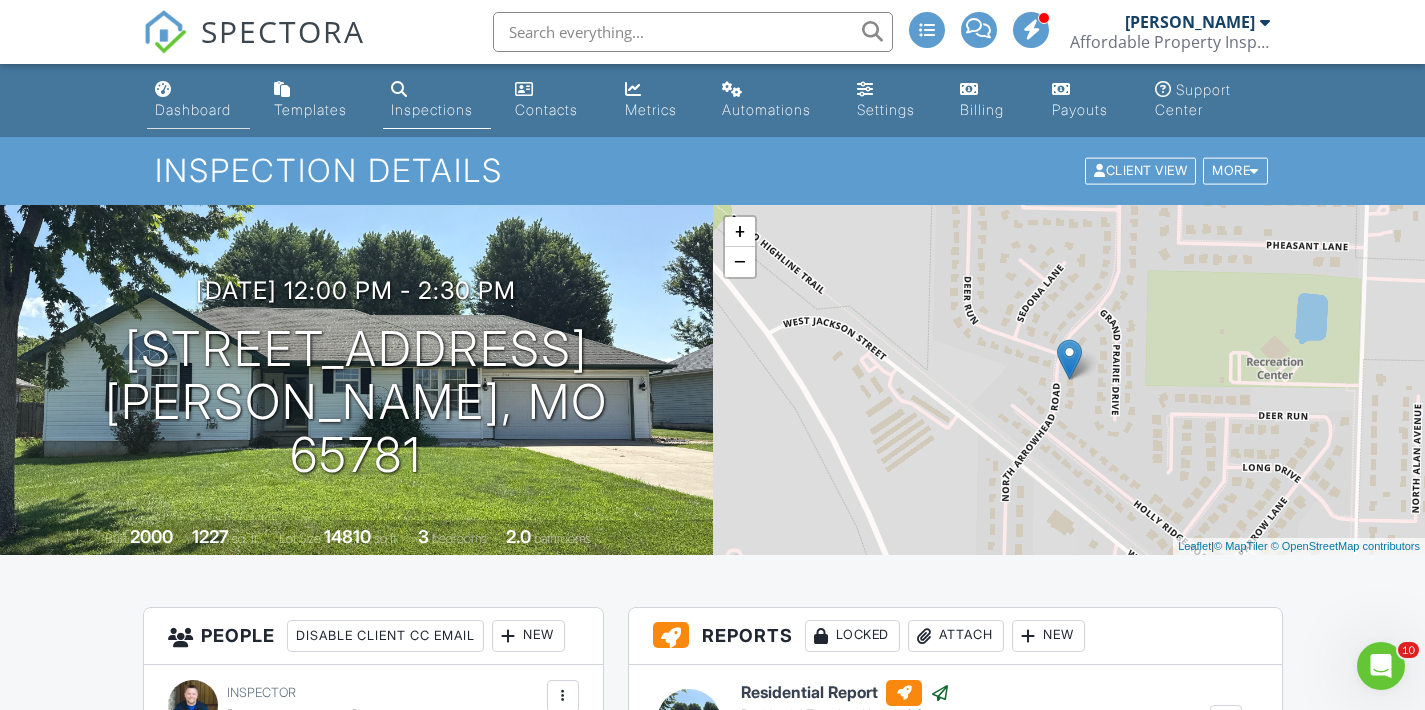 scroll, scrollTop: 0, scrollLeft: 0, axis: both 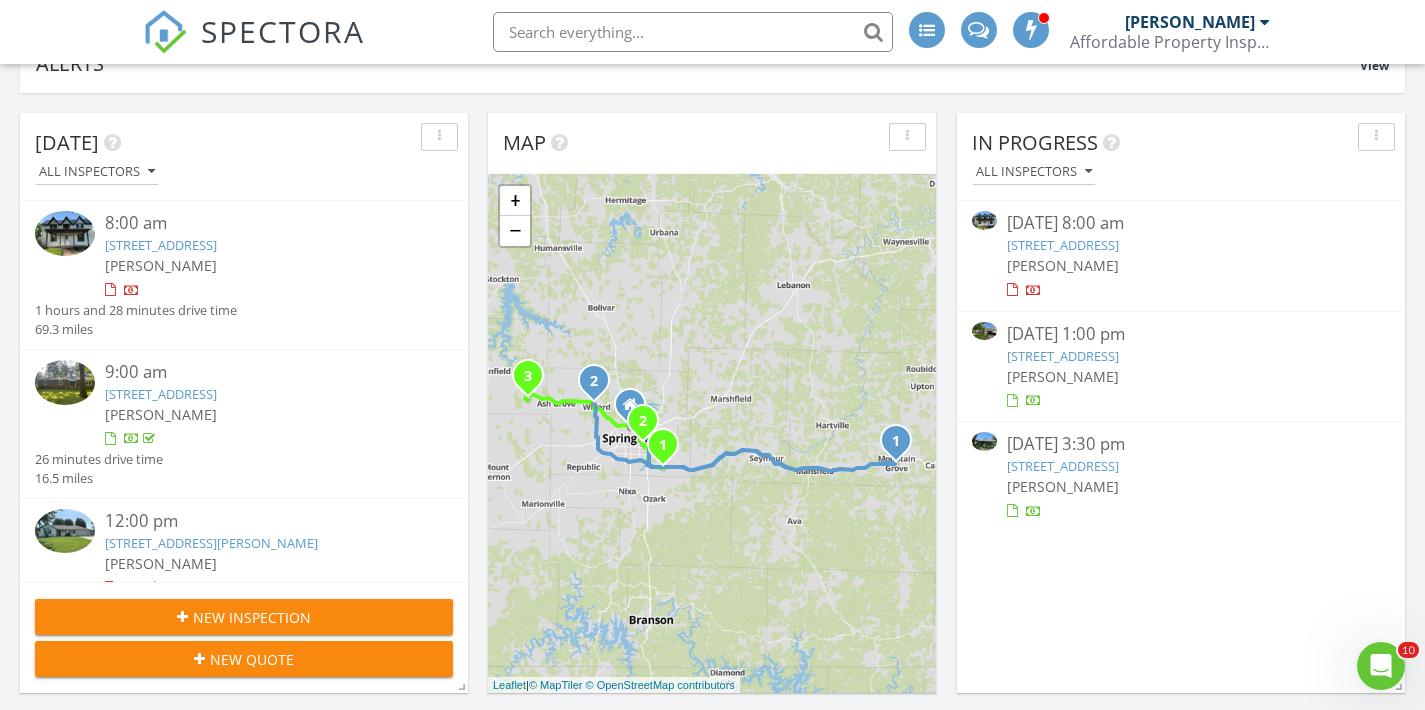 click on "310 W North St, Mountain Grove, MO 65711" at bounding box center (1063, 245) 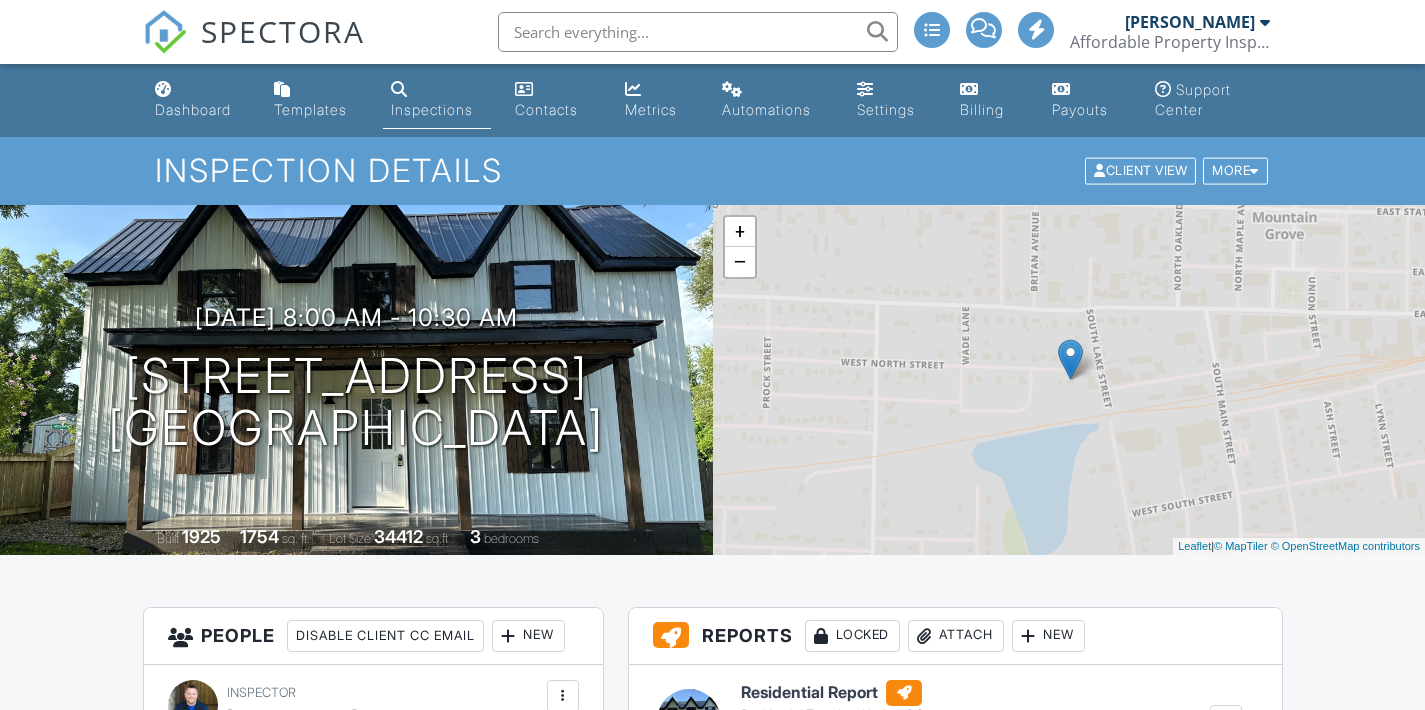 scroll, scrollTop: 286, scrollLeft: 0, axis: vertical 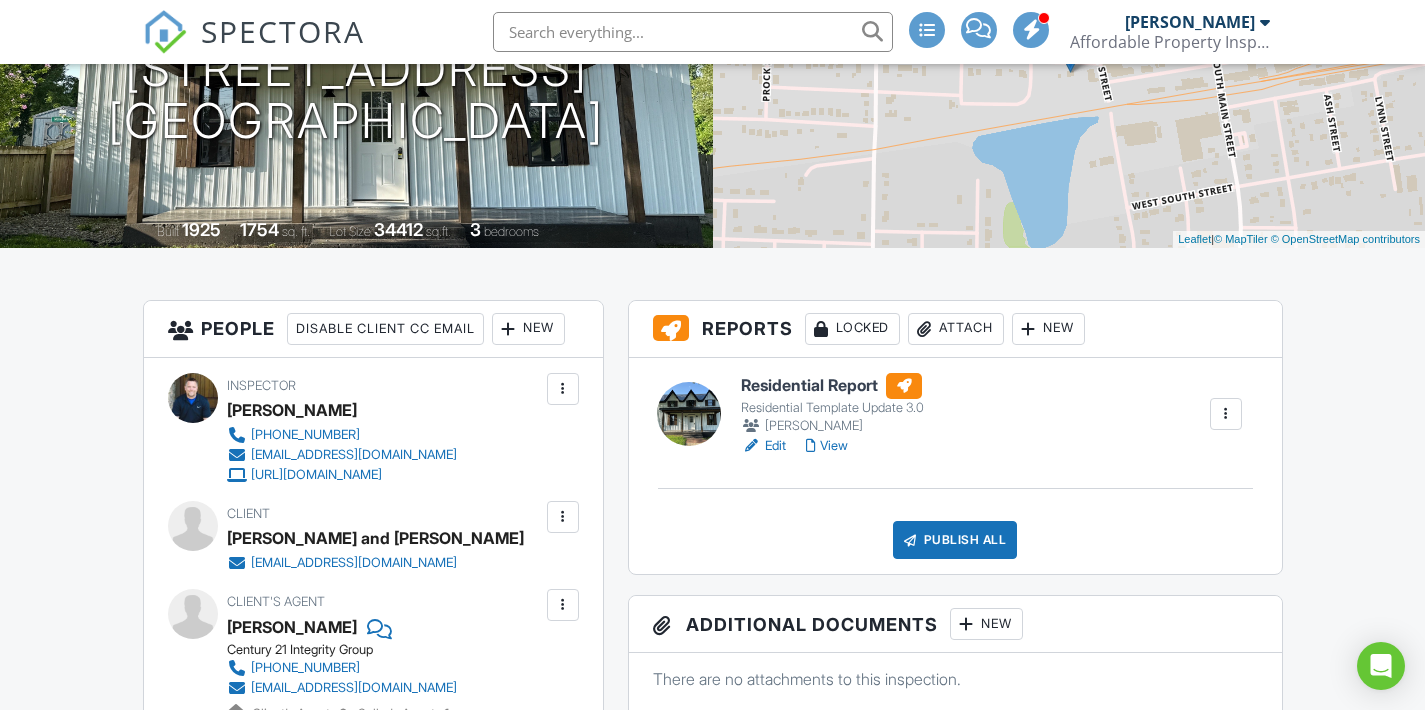 click on "+ − Leaflet  |  © MapTiler   © OpenStreetMap contributors" at bounding box center (1069, 73) 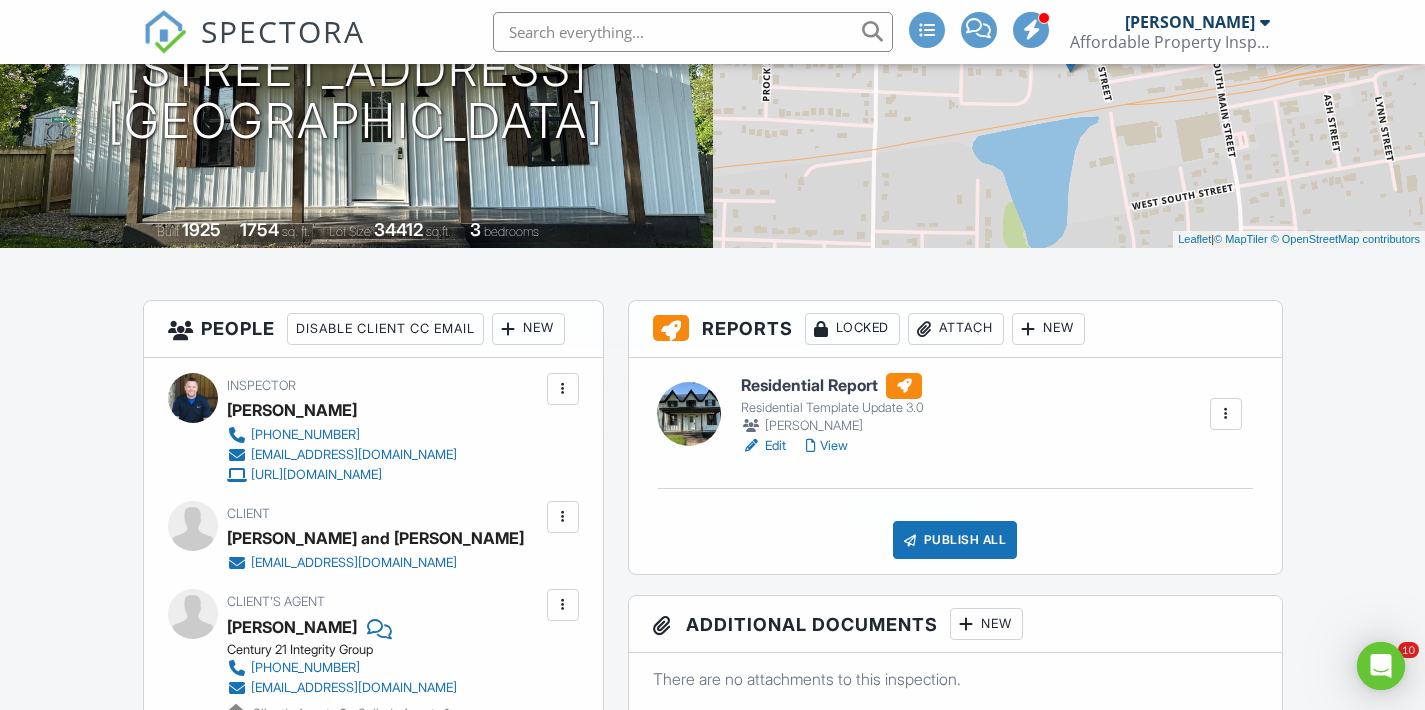 scroll, scrollTop: 0, scrollLeft: 0, axis: both 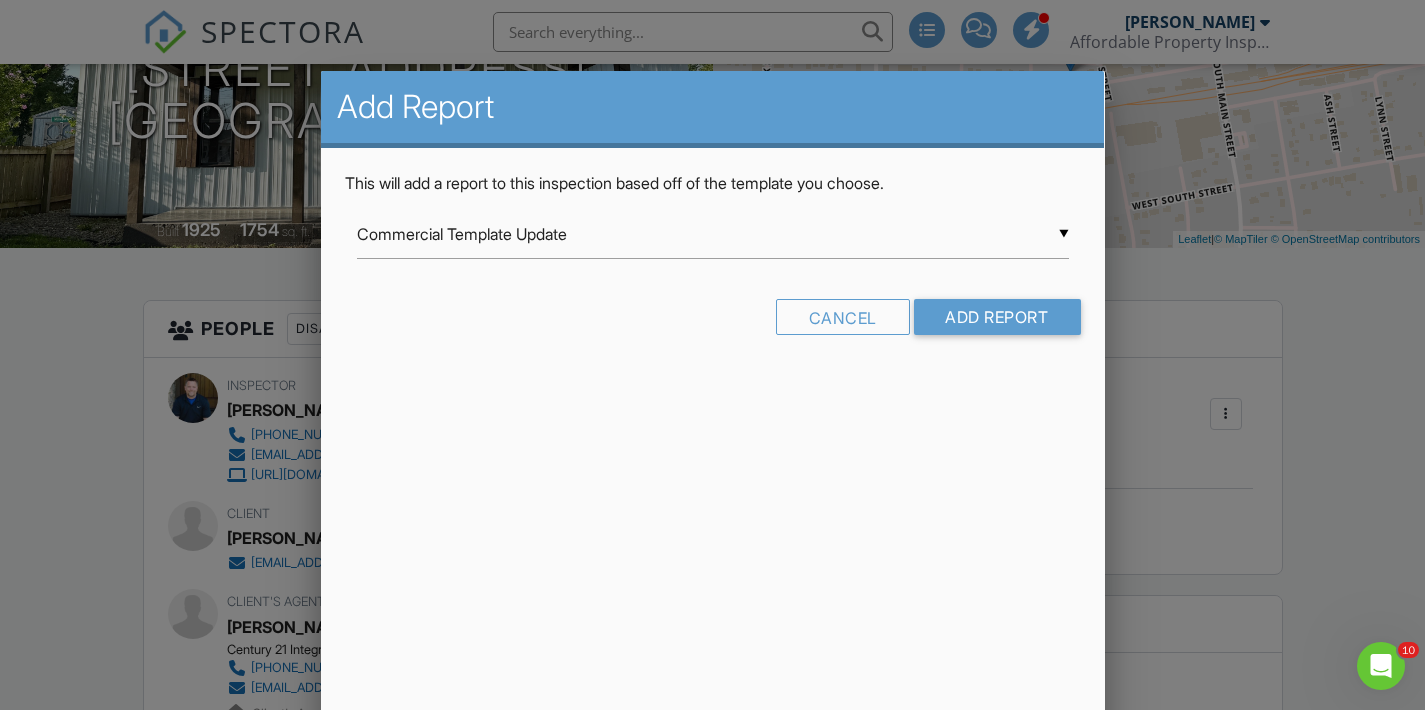 click on "▼ Commercial Template Update Commercial Template Update Foundation Template Major Component Inspection  Multi Family Exterior Template Multi Family Interior Template Residential Template Update 3.0 Residential Template Update 3 from Affordable Property Inspections Swimming Pool and Spa Template Radon Inspection Radon Inspection Radon Inspection HomeGauge Import 2021-07-19 Irrigation Inspection KC Bartley Template v 2.5 from Professional Home Inspections LLC KC Bartley Template v 2.8.1 from Professional Home Inspections LLC Pre-Drywall Template  Pre-Drywall Template  Pre-Drywall Template  Progress Report Inspection Re-Inspection Residential - 05/19/2025 Sewer Lateral Inspection  Sewer Lateral Inspection from Kelleher Home Inspections Termite Report Water Sample Summary  Commercial Template Update
Foundation Template
Major Component Inspection
Multi Family Exterior Template
Multi Family Interior Template
Residential Template Update 3.0
Swimming Pool and Spa Template
Radon Inspection" at bounding box center (713, 234) 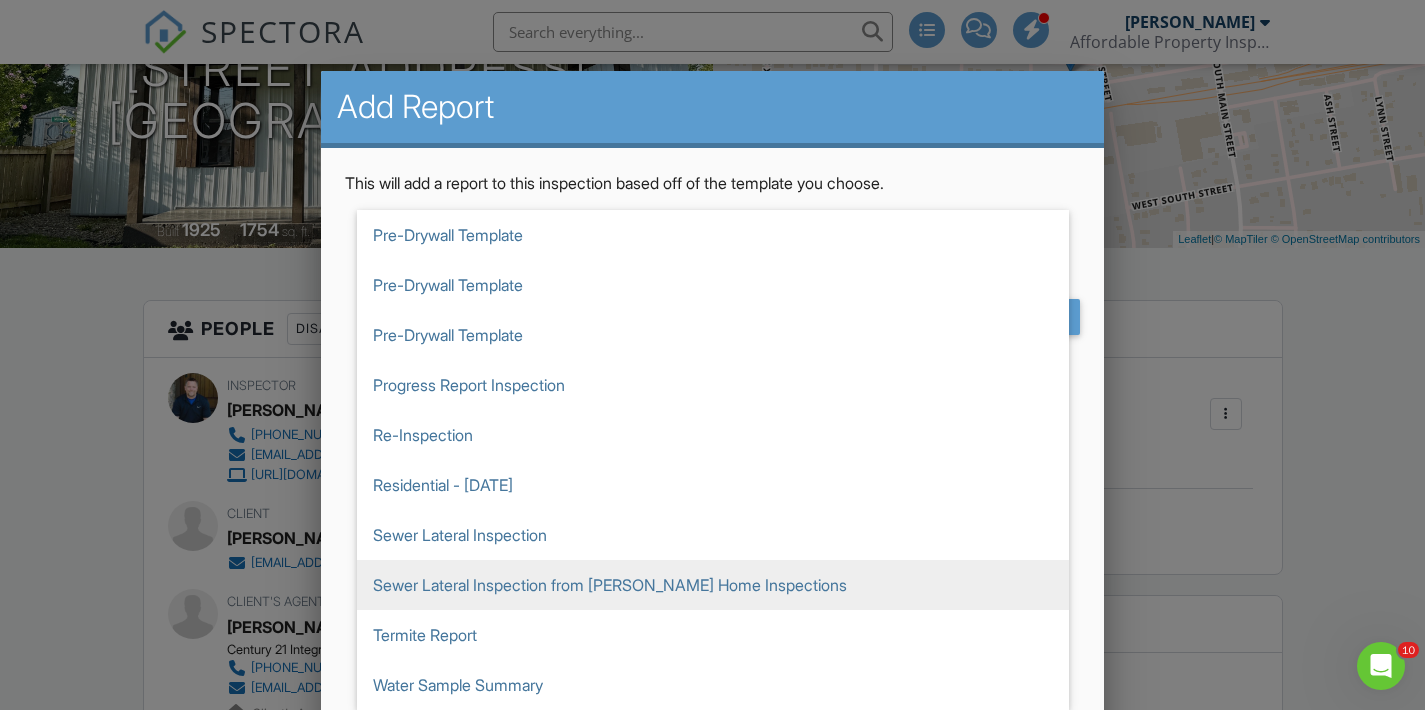 scroll, scrollTop: 750, scrollLeft: 0, axis: vertical 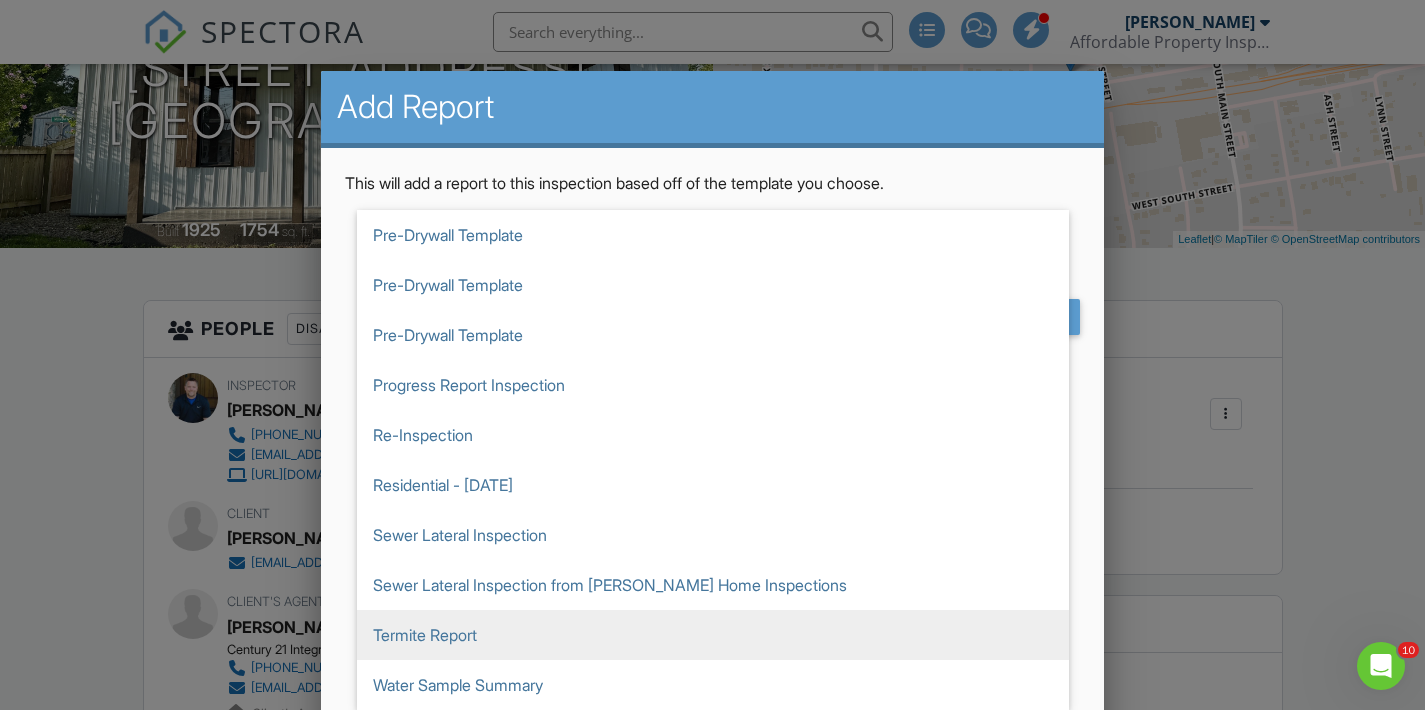 click on "Termite Report" at bounding box center [713, 635] 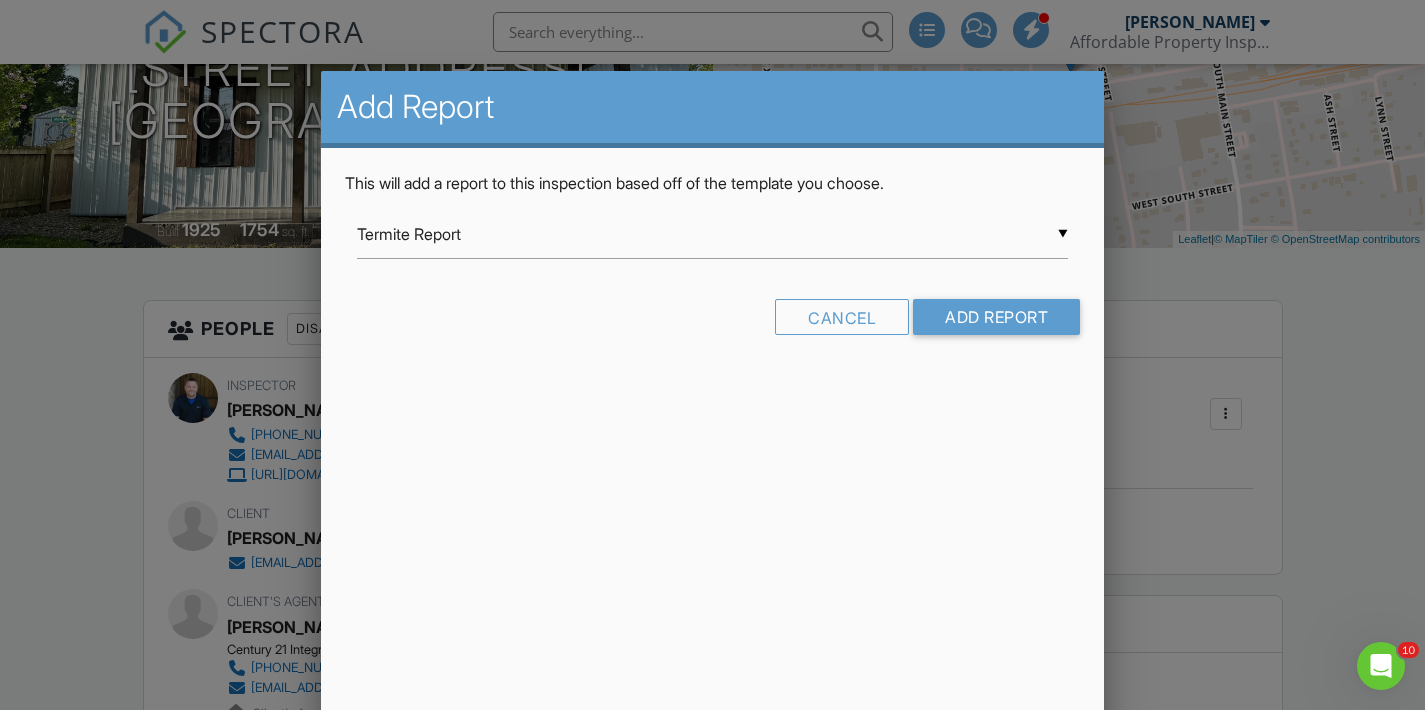 scroll, scrollTop: 0, scrollLeft: 0, axis: both 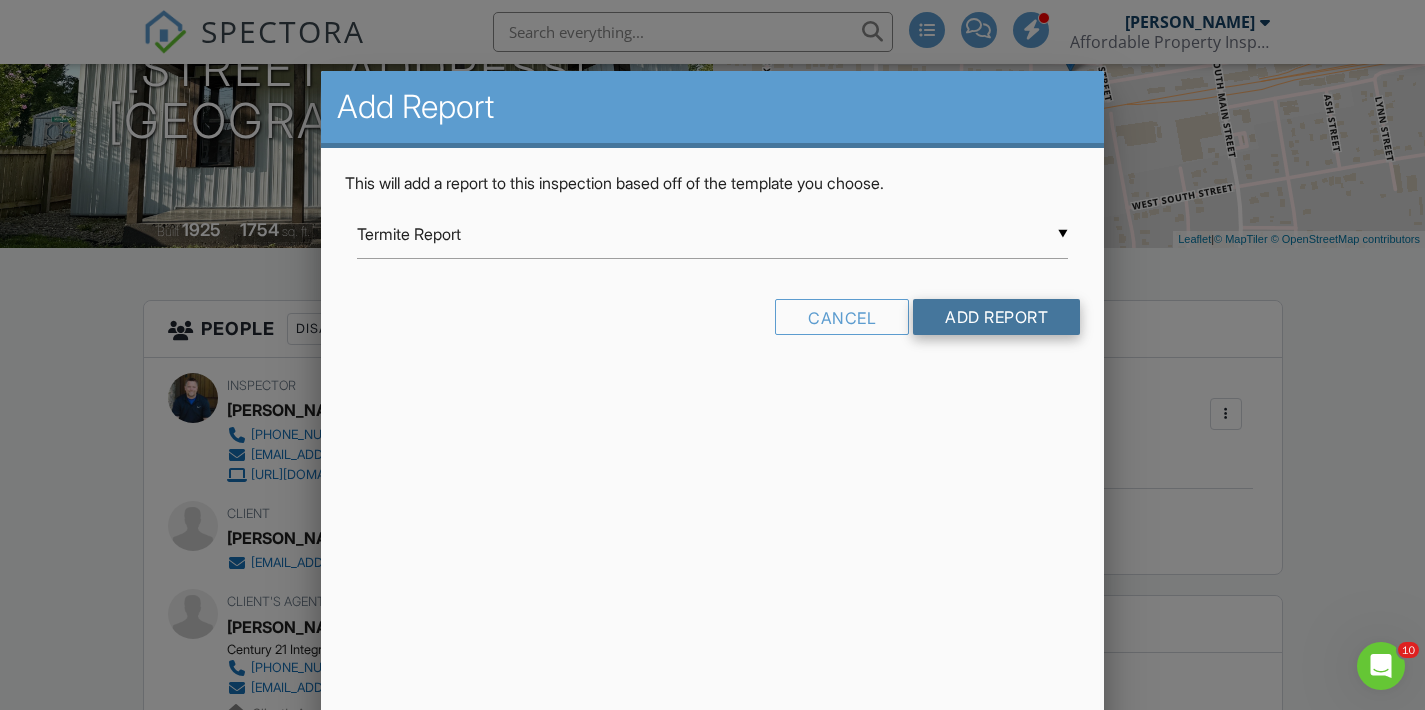 click on "Add Report" at bounding box center (996, 317) 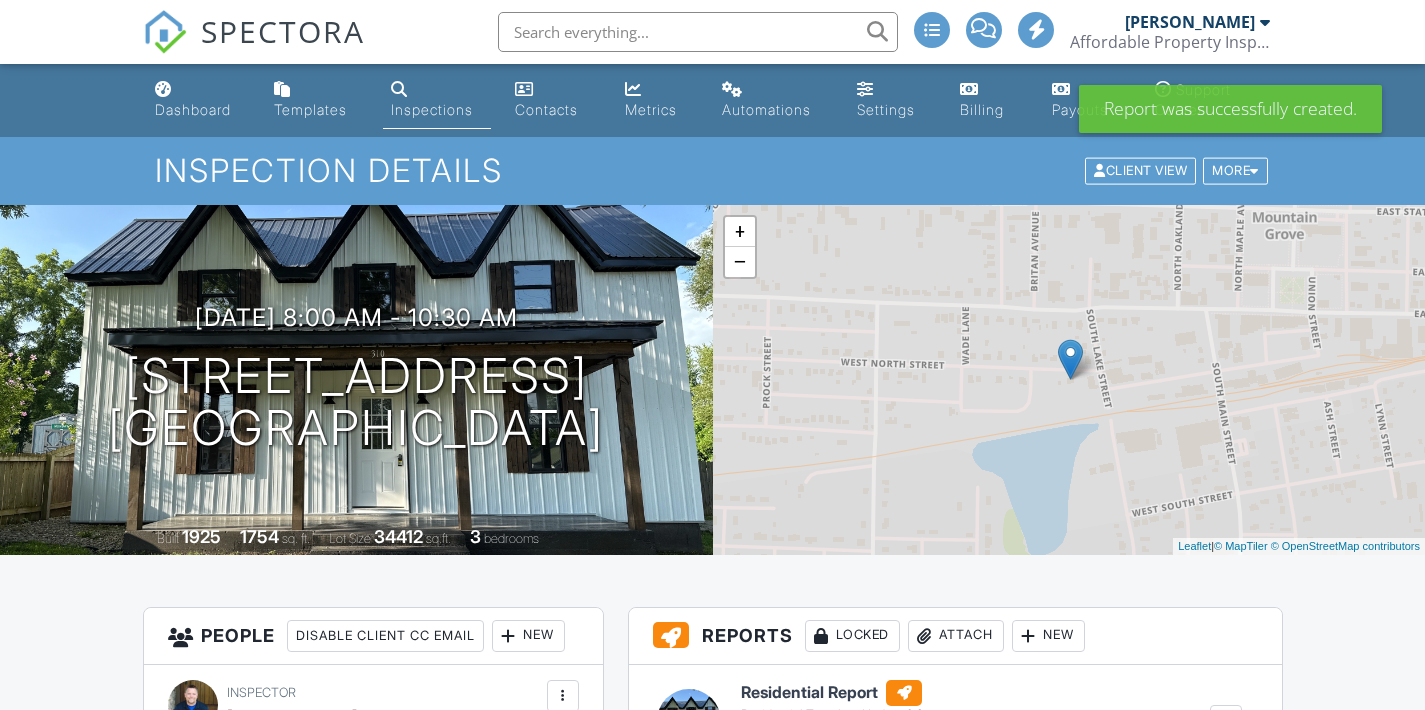 scroll, scrollTop: 0, scrollLeft: 0, axis: both 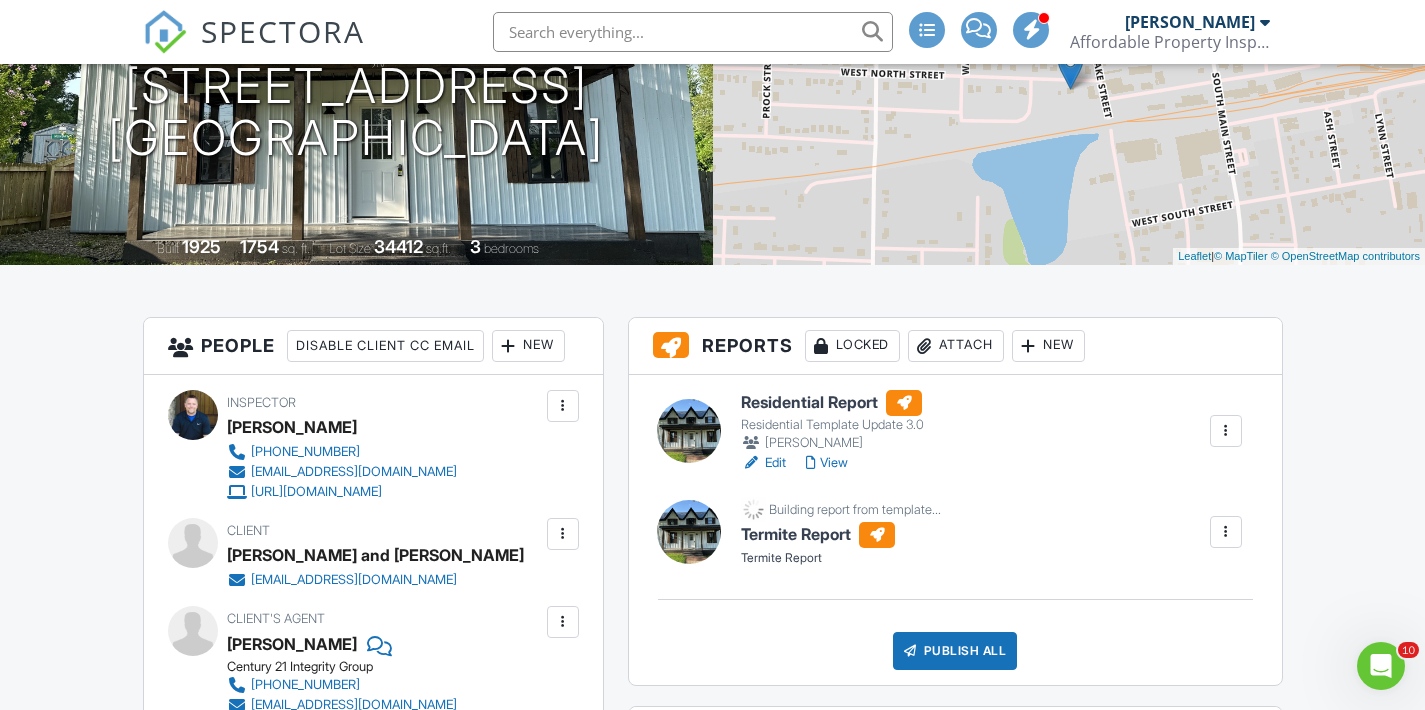 click on "View" at bounding box center (827, 463) 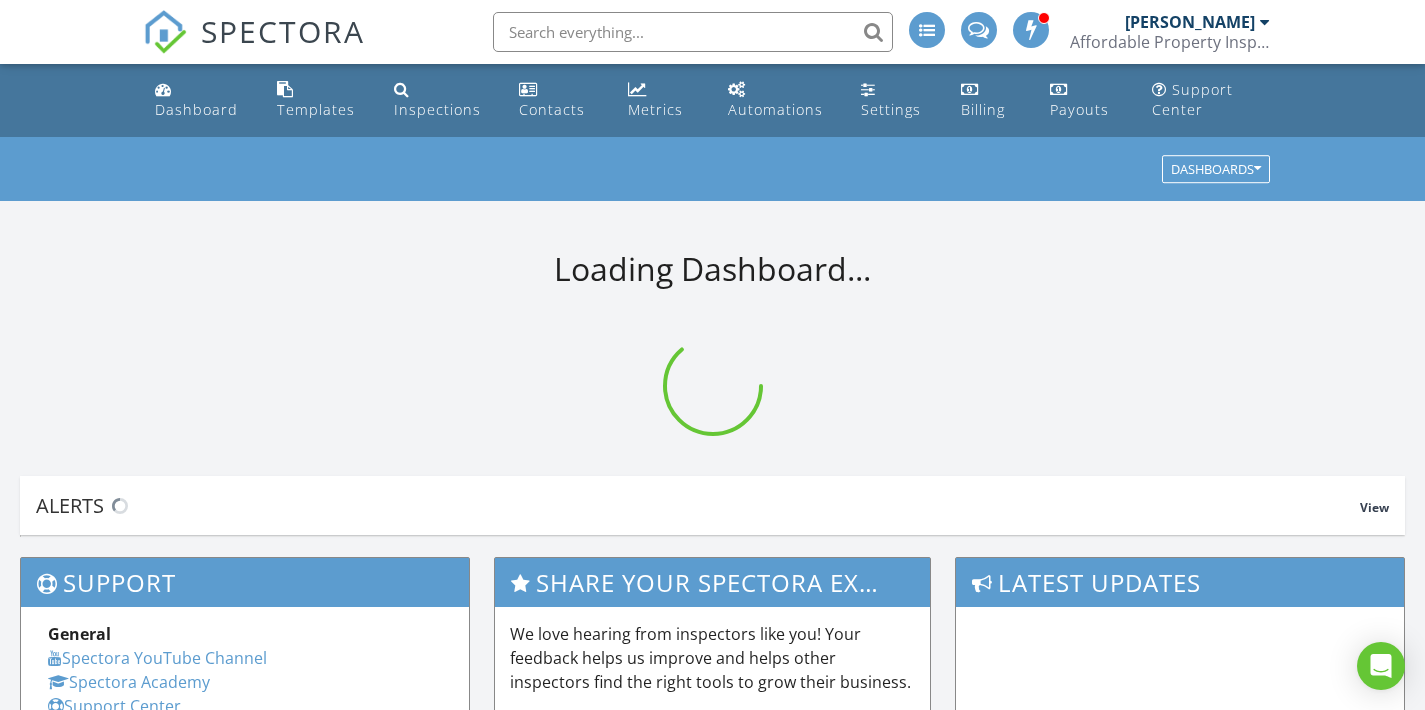 scroll, scrollTop: 0, scrollLeft: 0, axis: both 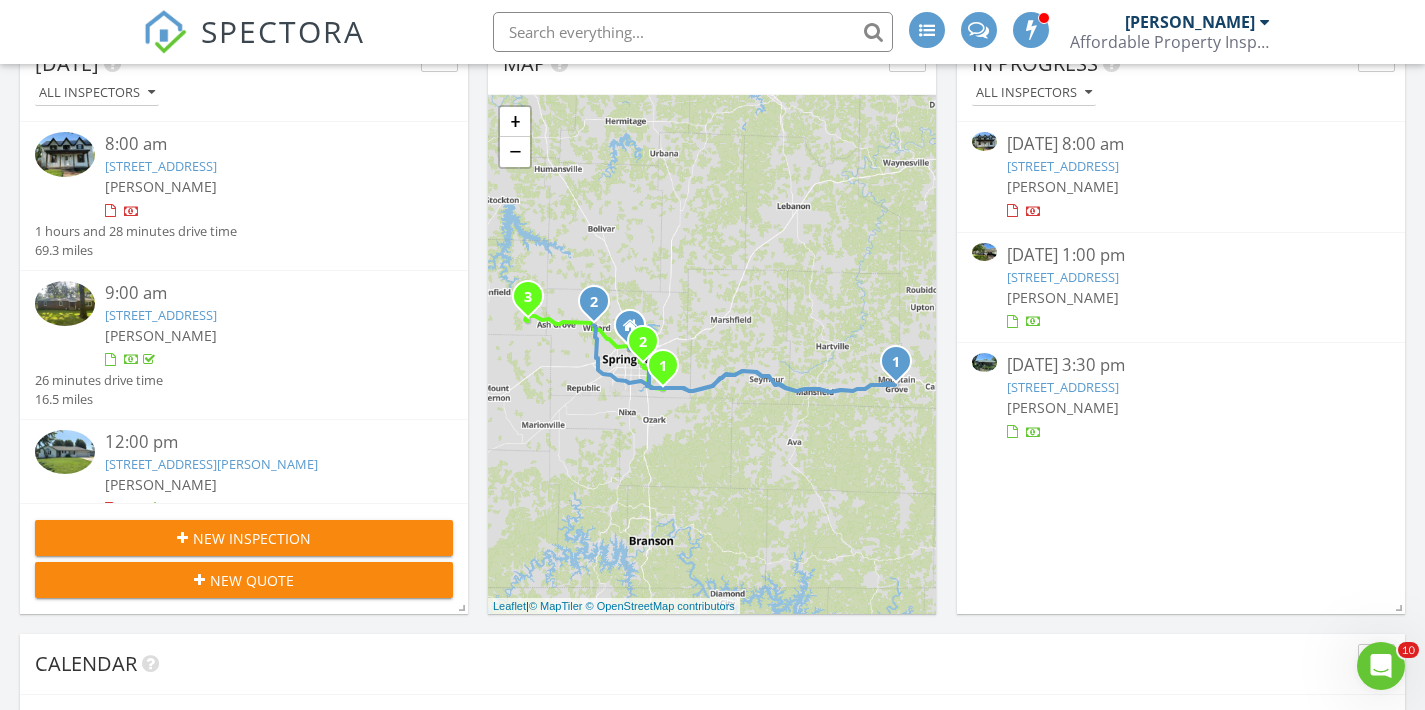 click on "1317 S Willow Ln Ave, Springfield, MO 65804" at bounding box center [1063, 277] 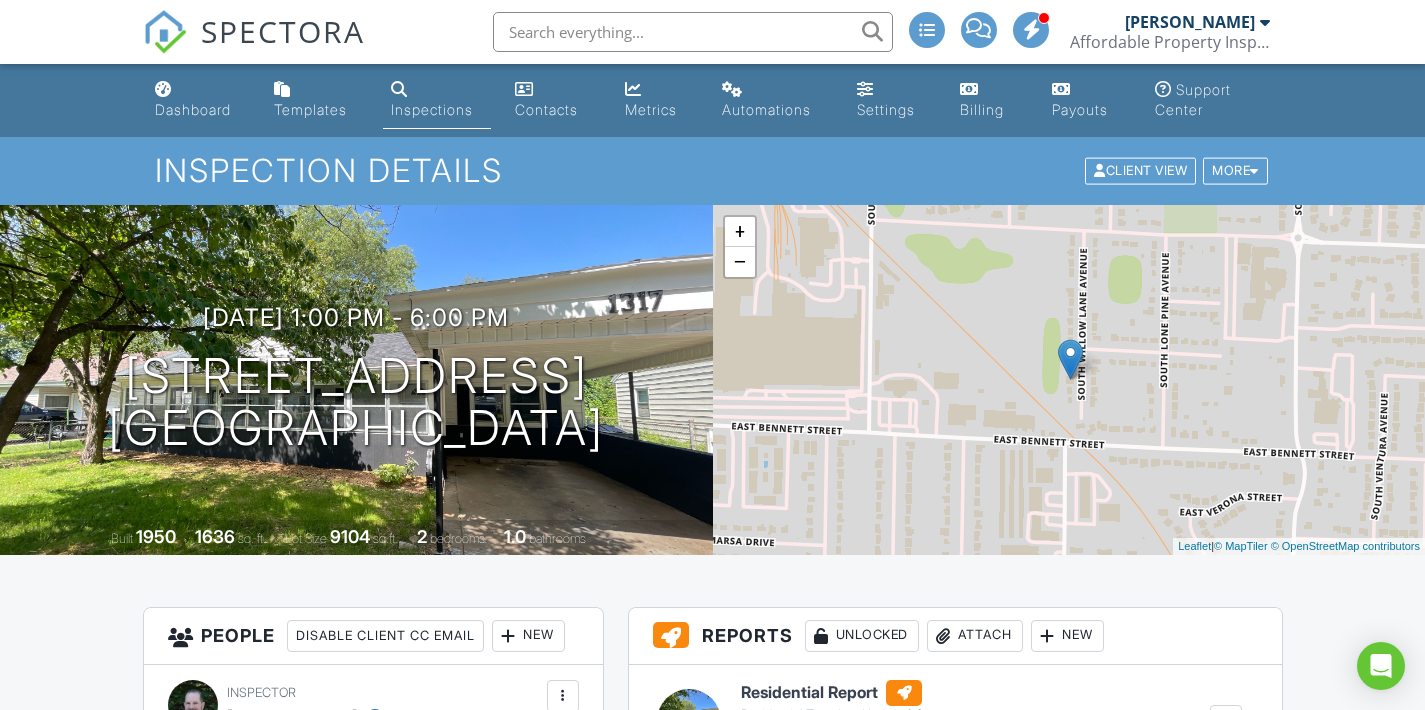 scroll, scrollTop: 231, scrollLeft: 0, axis: vertical 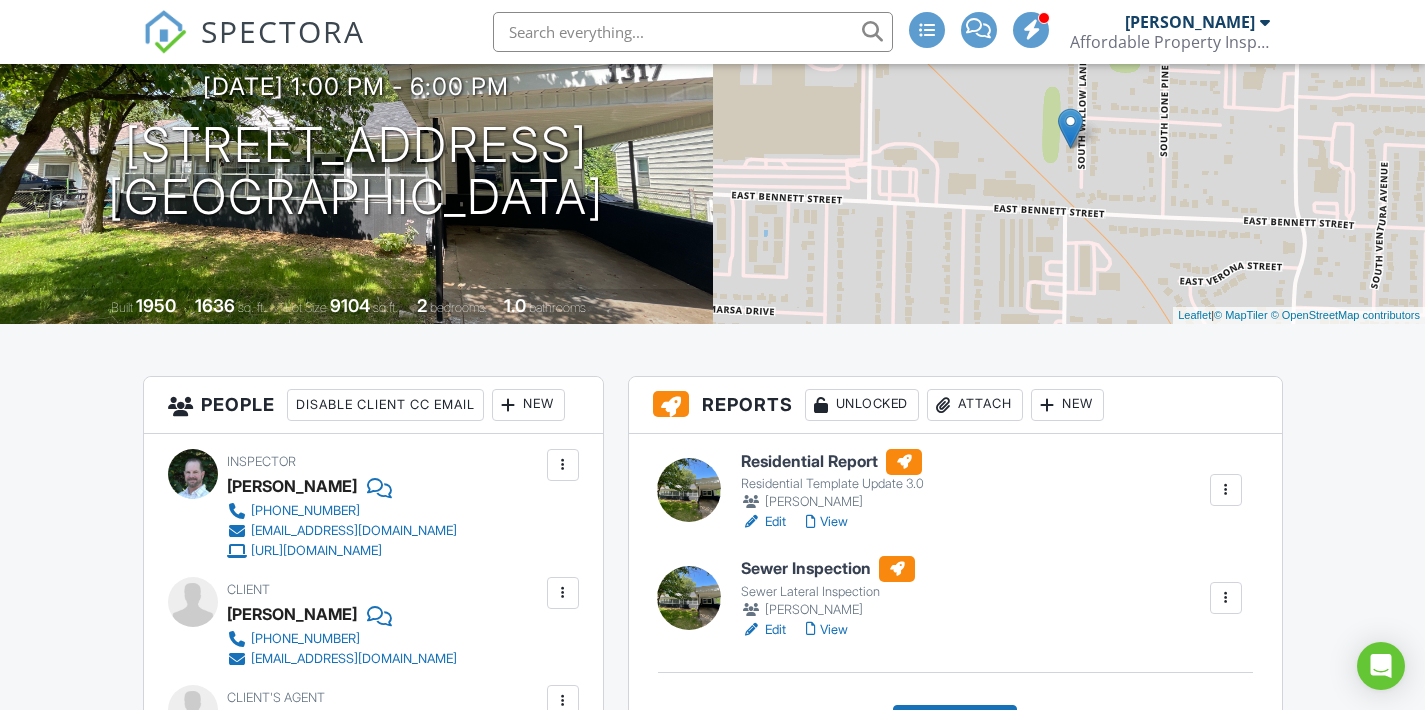 click on "Attach" at bounding box center [975, 405] 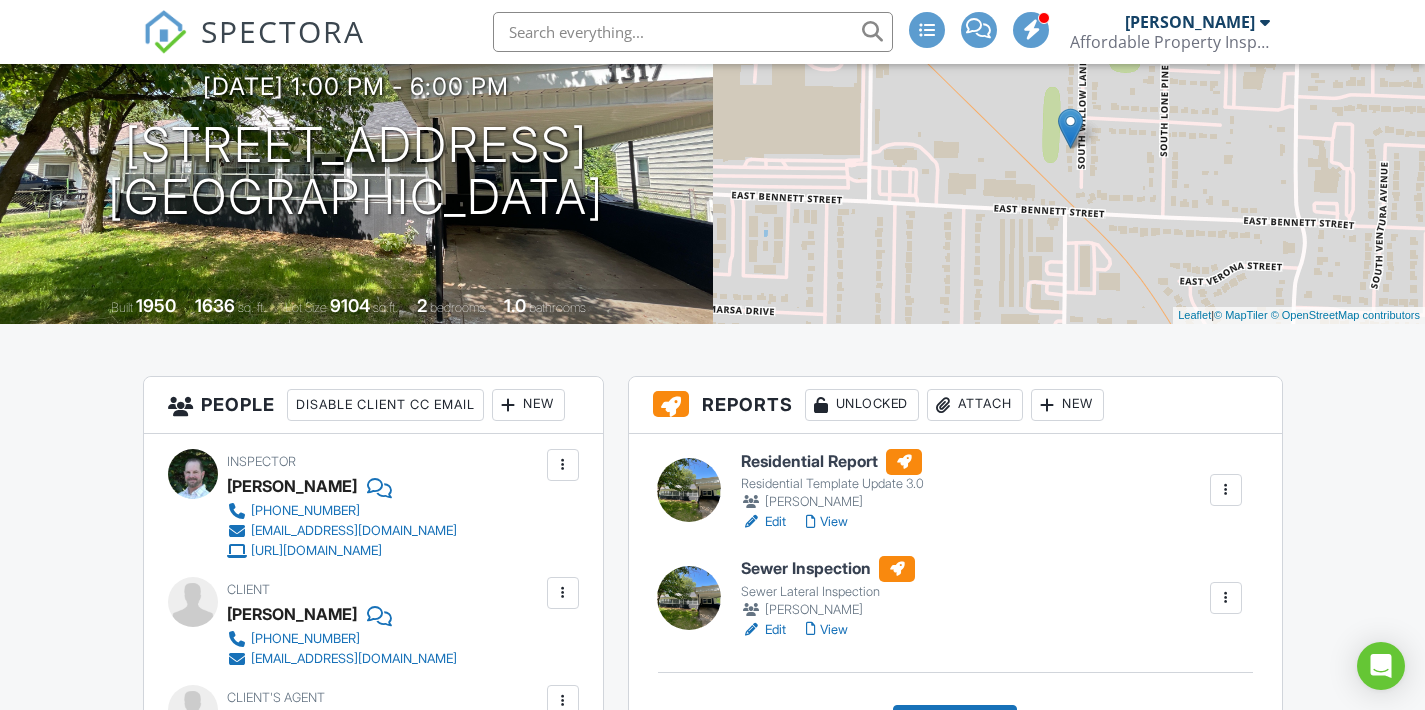 scroll, scrollTop: 0, scrollLeft: 0, axis: both 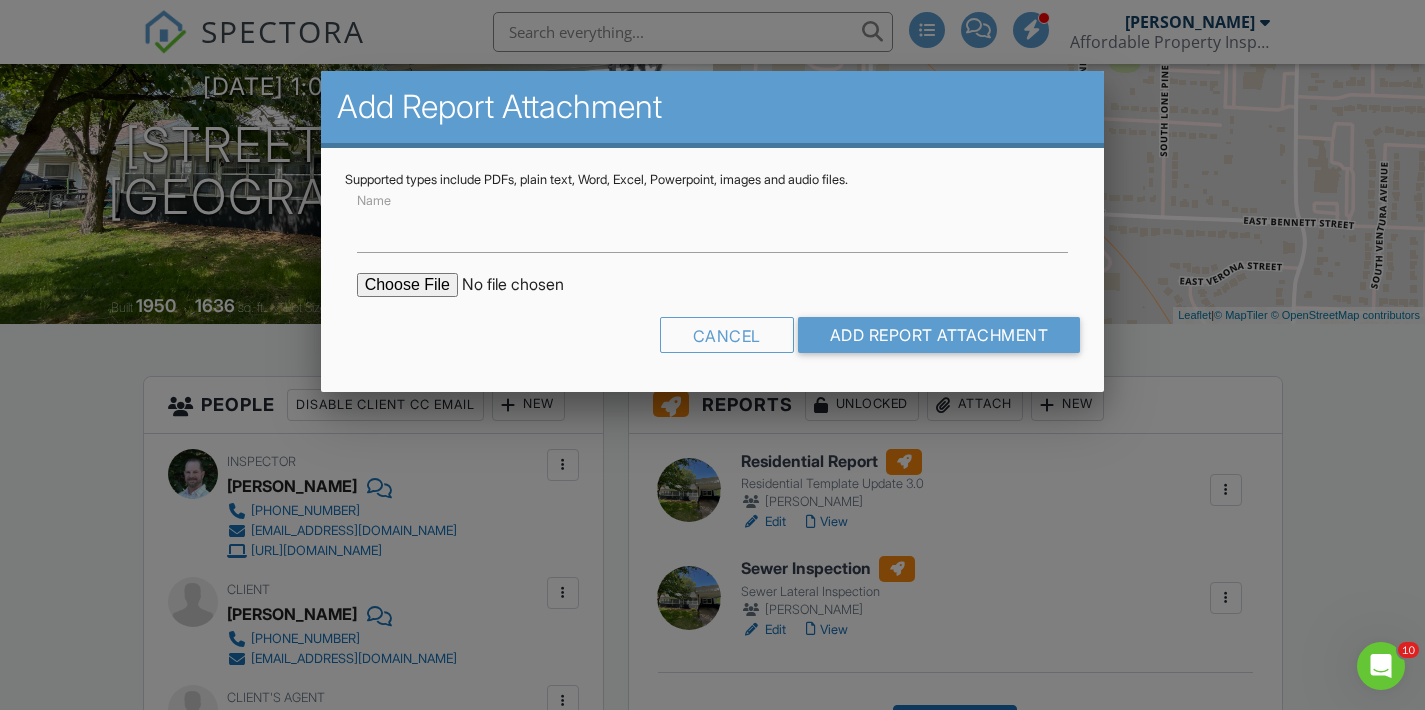click at bounding box center [527, 285] 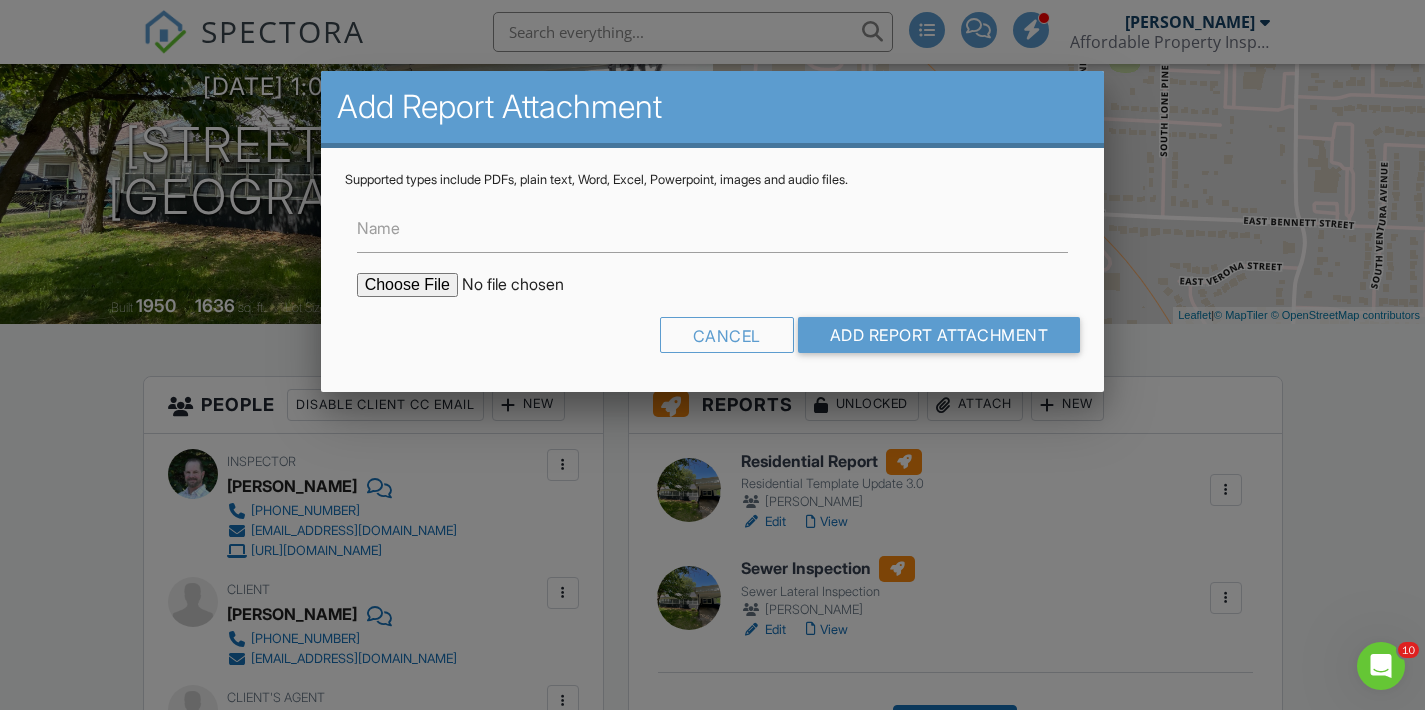 type on "C:\fakepath\3722268160201801029.pdf" 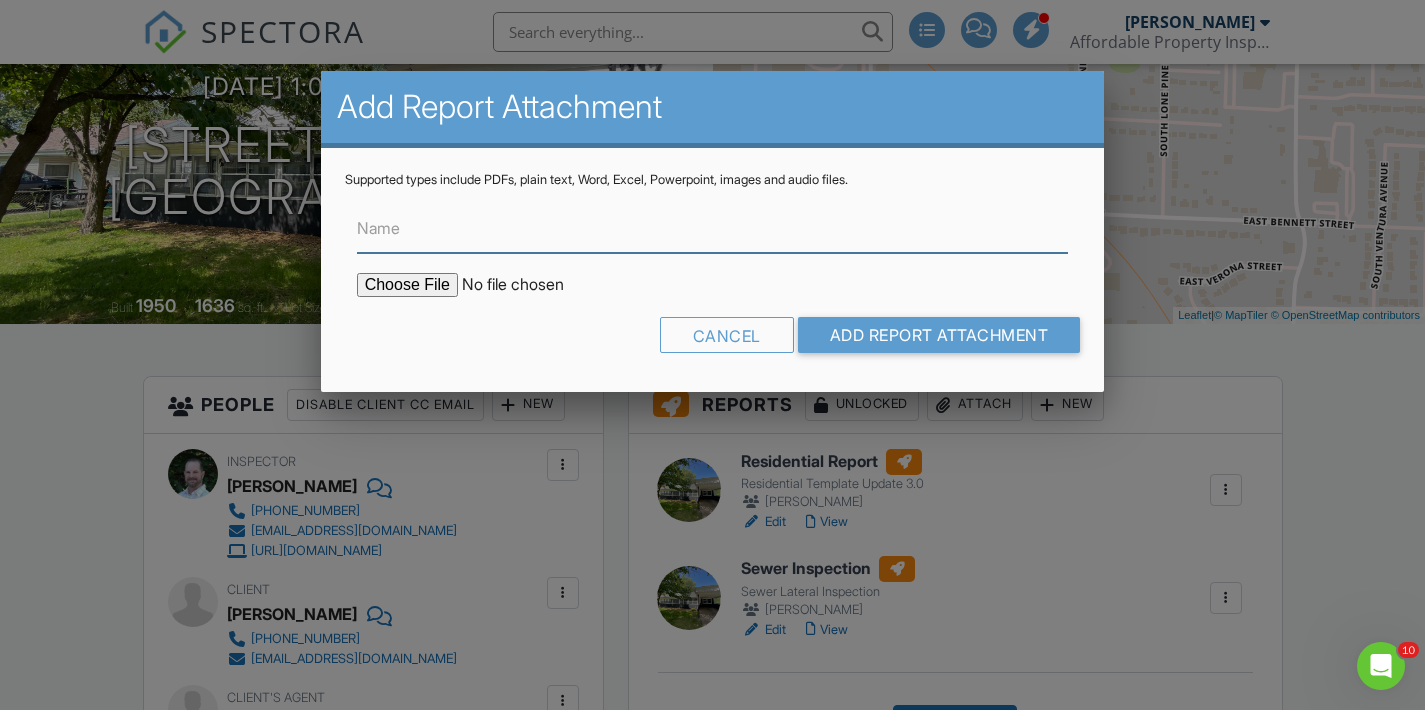 click on "Name" at bounding box center [713, 228] 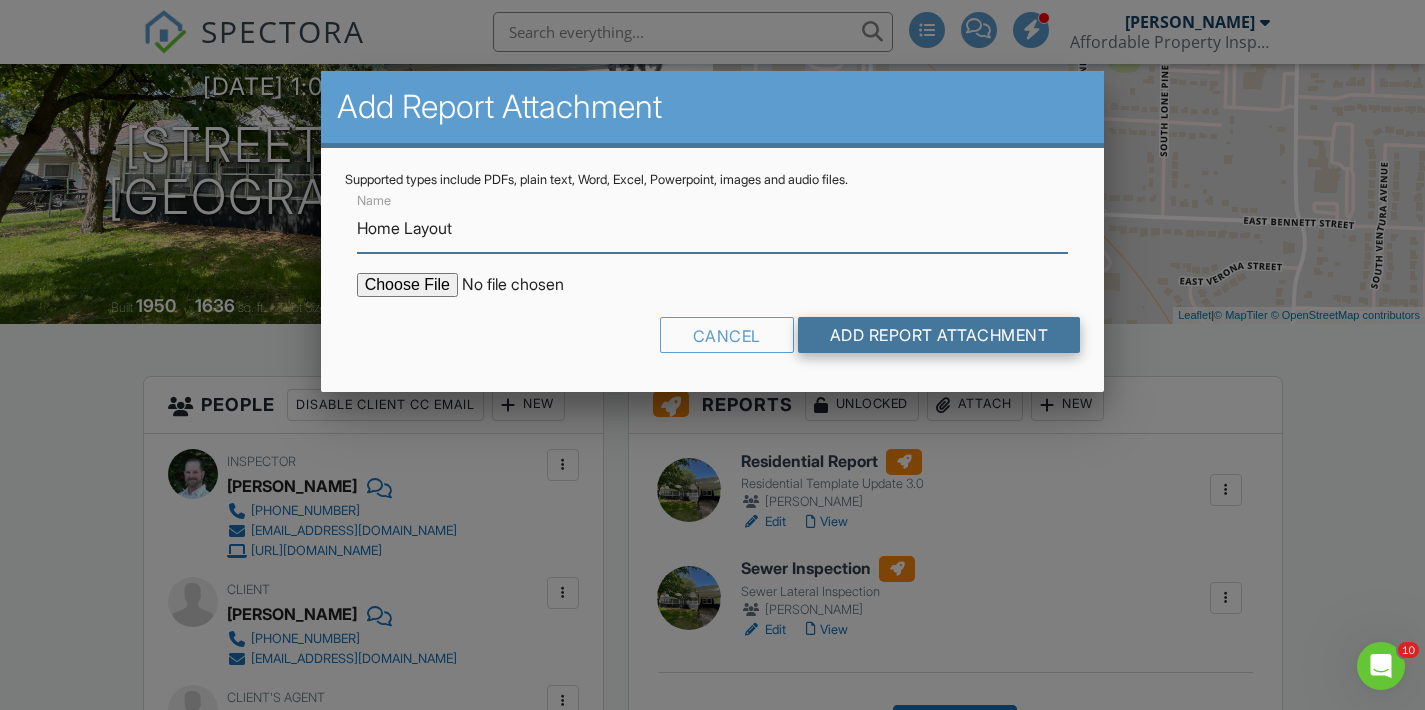 type on "Home Layout" 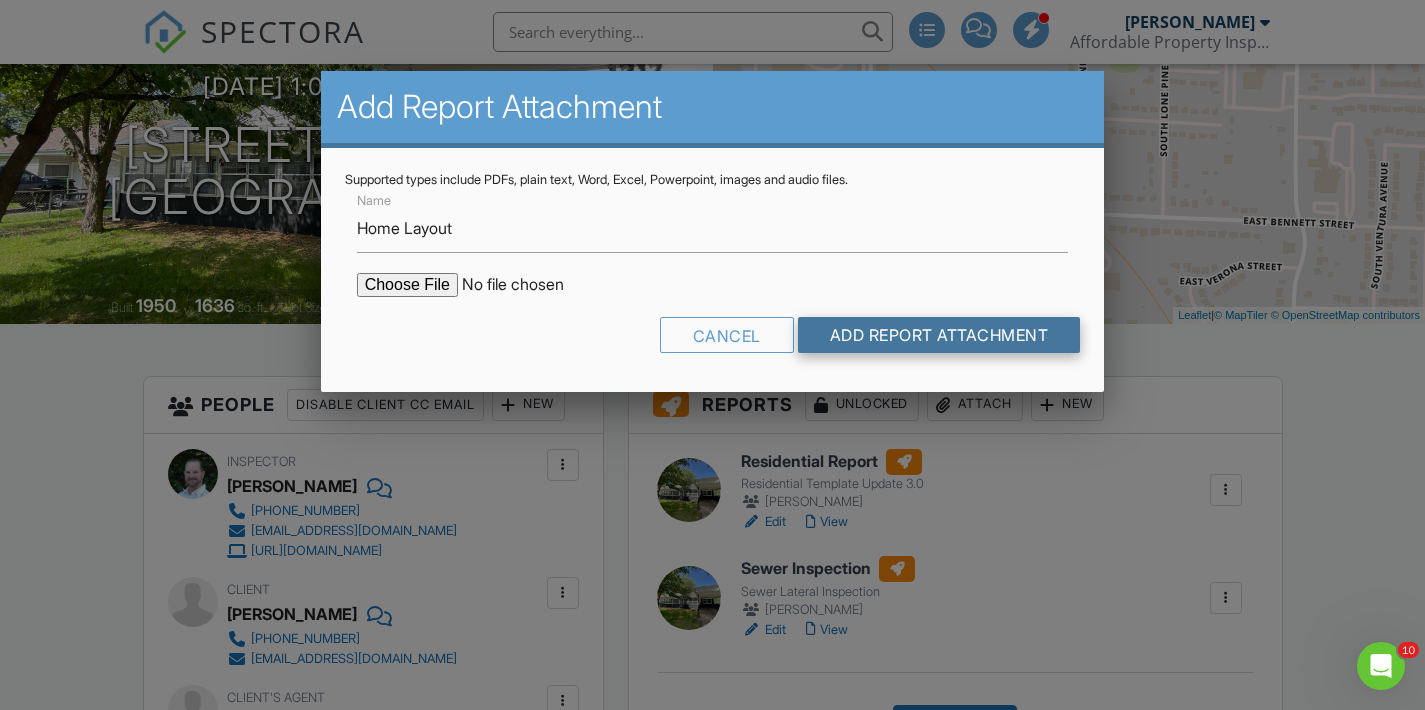 click on "Add Report Attachment" at bounding box center (939, 335) 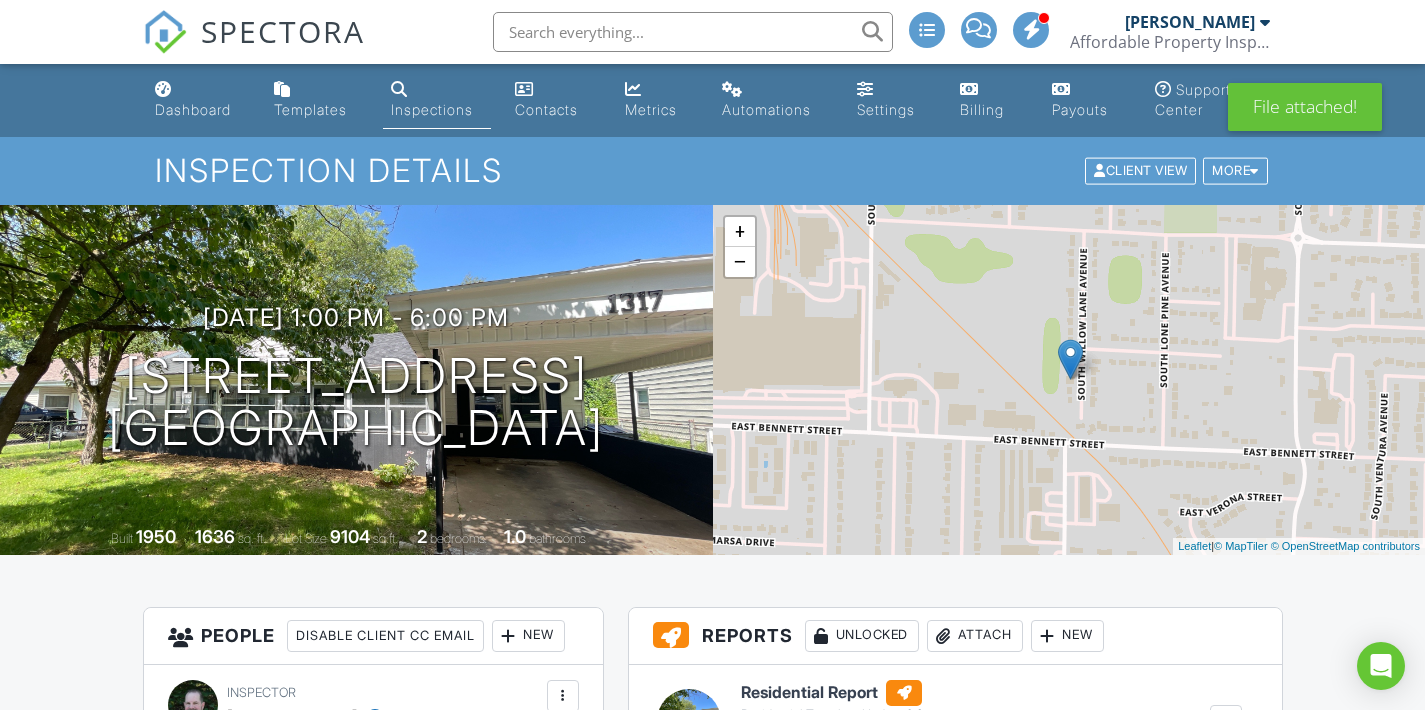 scroll, scrollTop: 0, scrollLeft: 0, axis: both 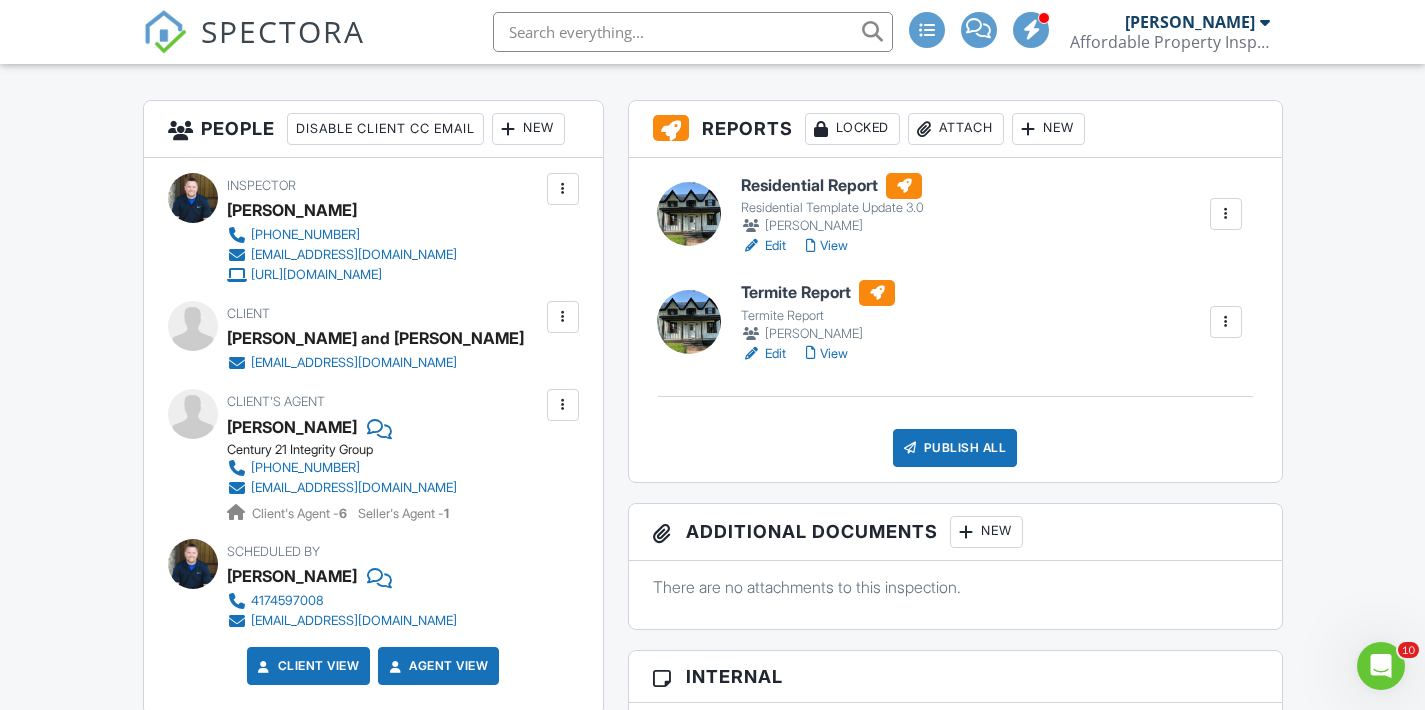 click on "Publish All" at bounding box center (955, 448) 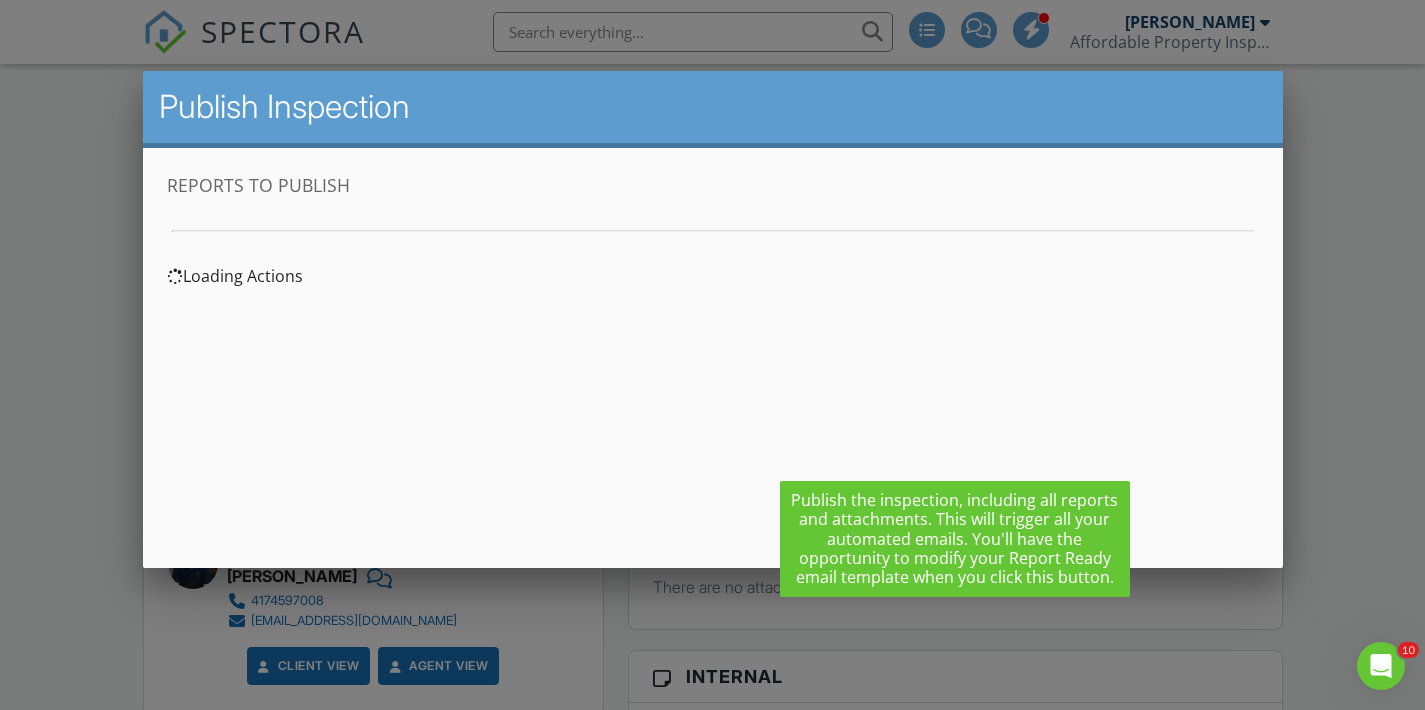 scroll, scrollTop: 0, scrollLeft: 0, axis: both 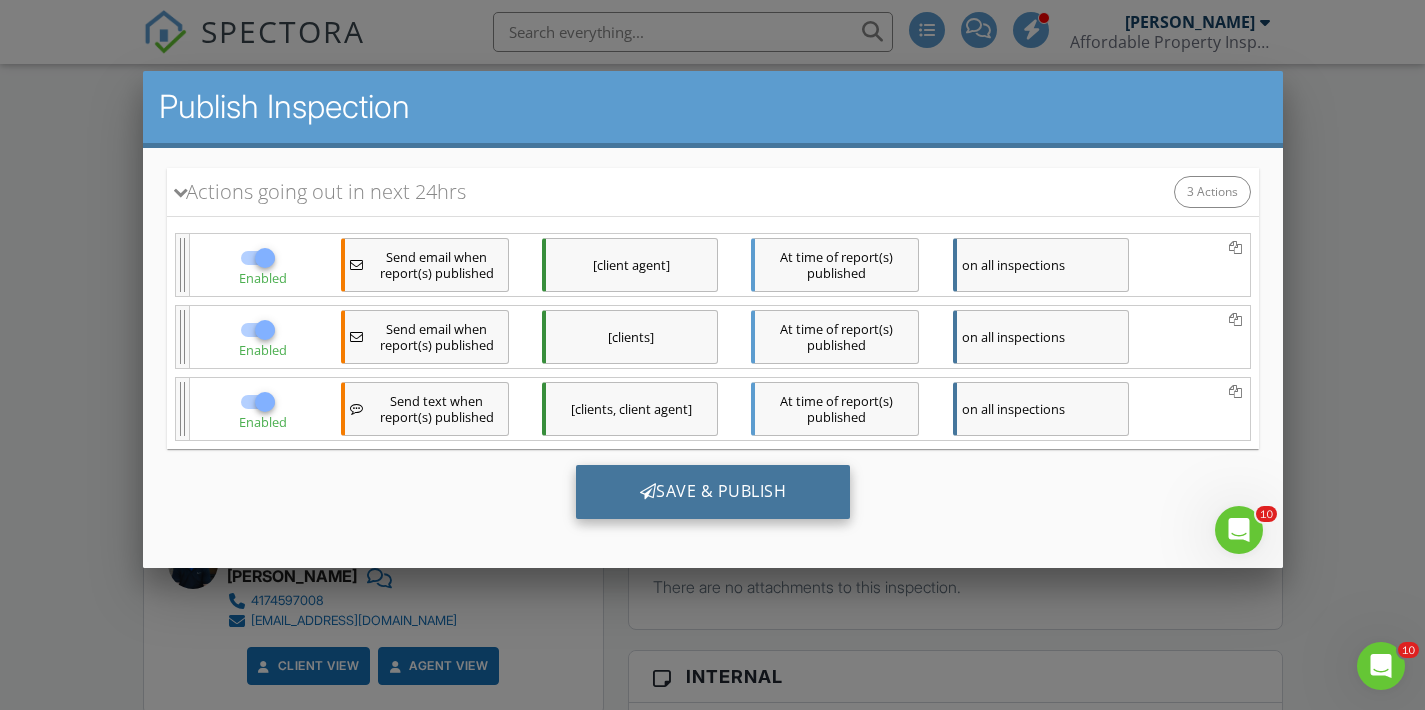 click on "Save & Publish" at bounding box center [712, 492] 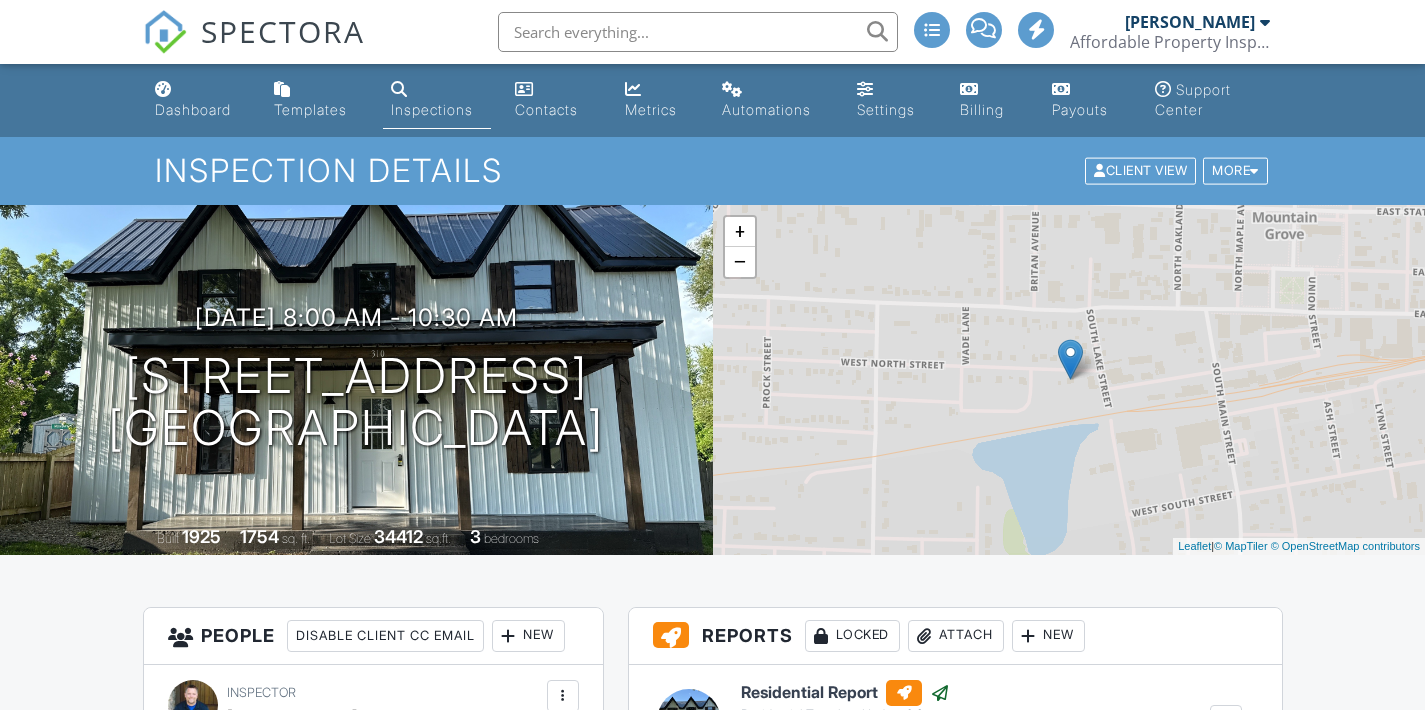 scroll, scrollTop: 0, scrollLeft: 0, axis: both 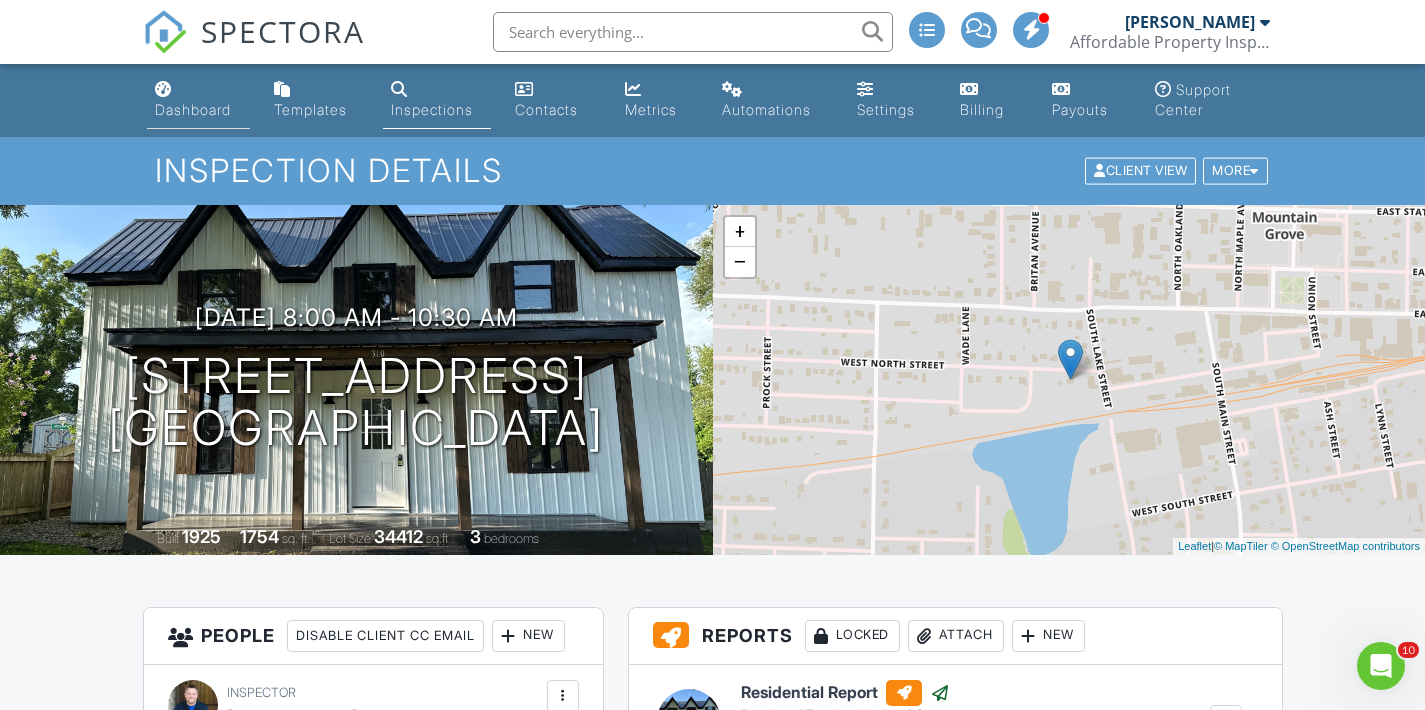 click on "Dashboard" at bounding box center [193, 109] 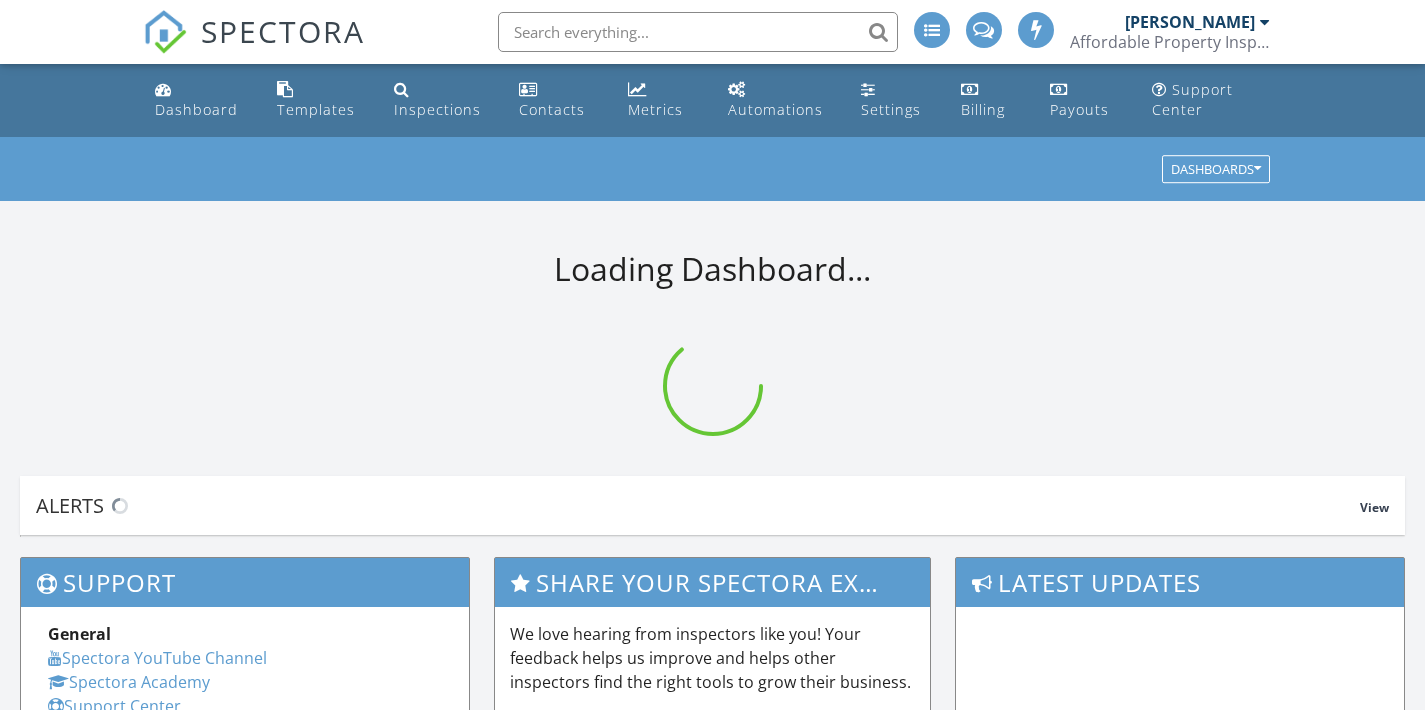 scroll, scrollTop: 0, scrollLeft: 0, axis: both 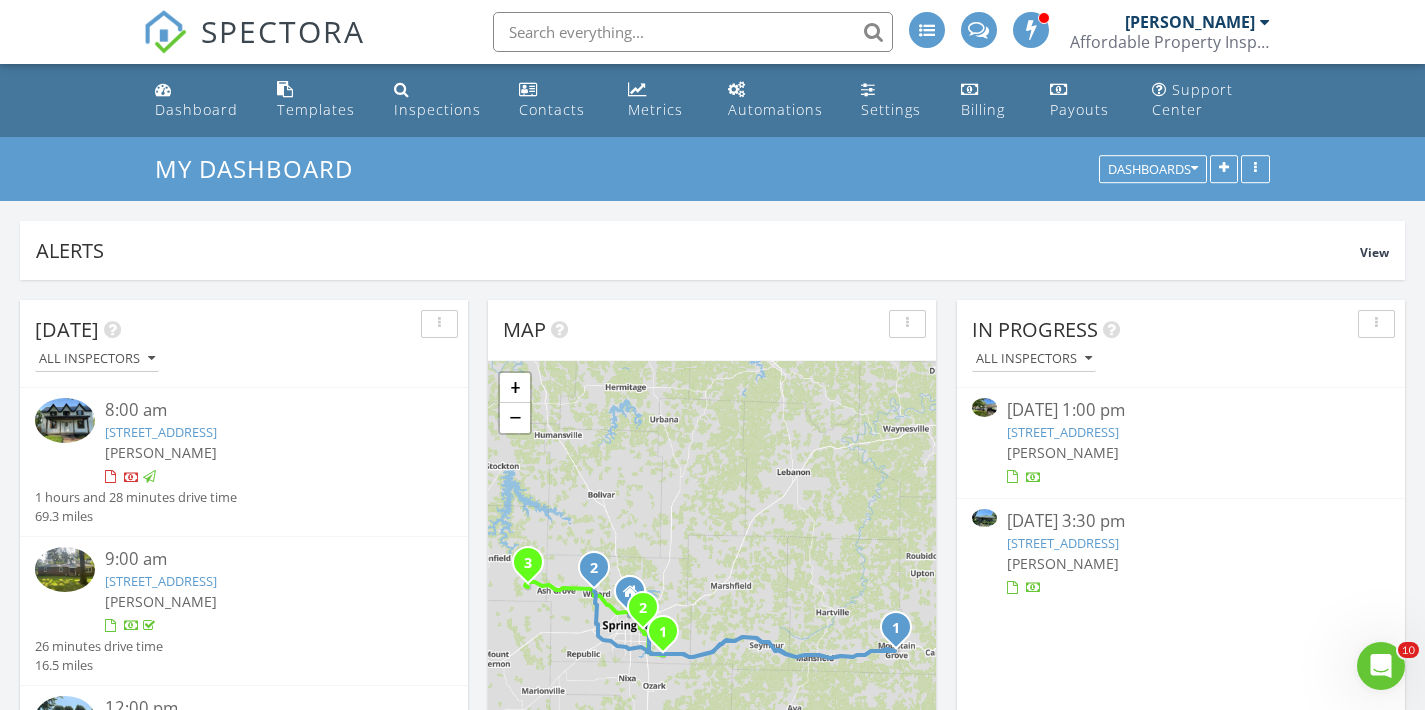 click on "769 E Dade 172, Everton, MO 65646" at bounding box center [1063, 543] 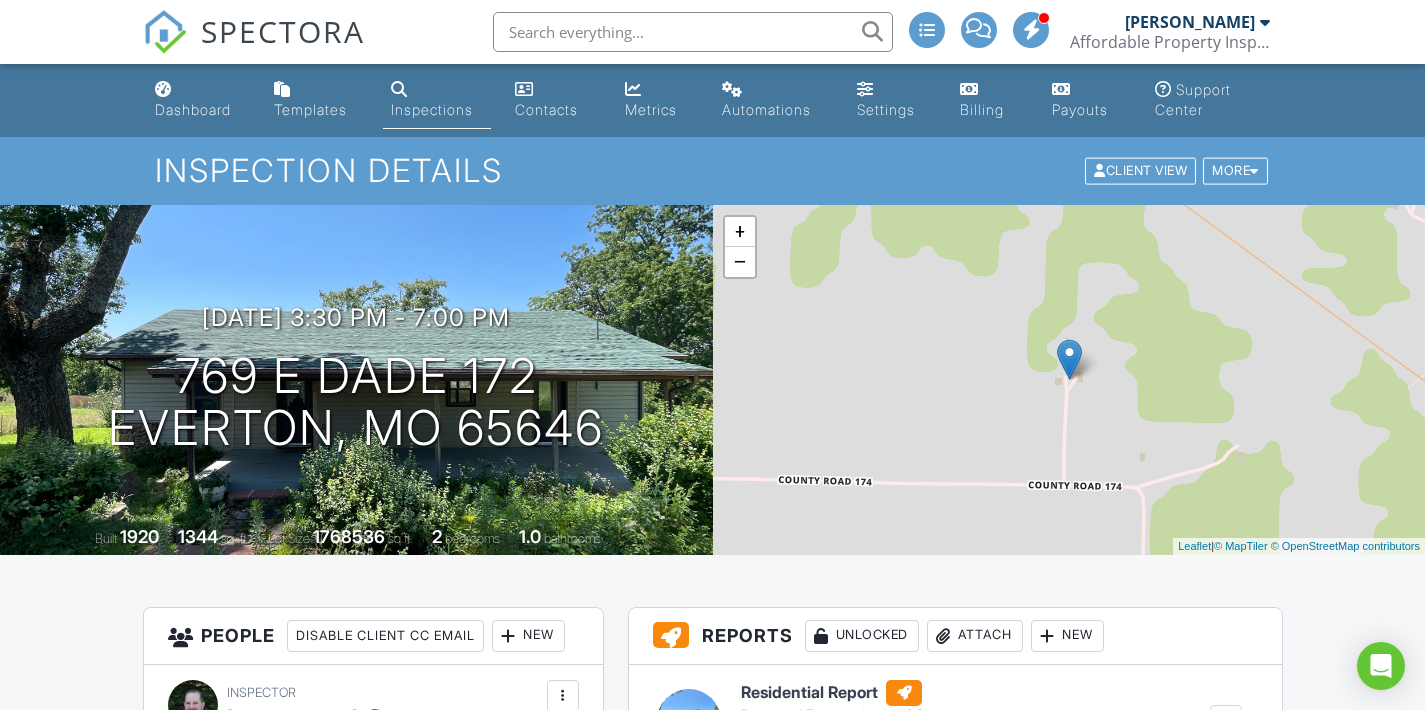 scroll, scrollTop: 0, scrollLeft: 0, axis: both 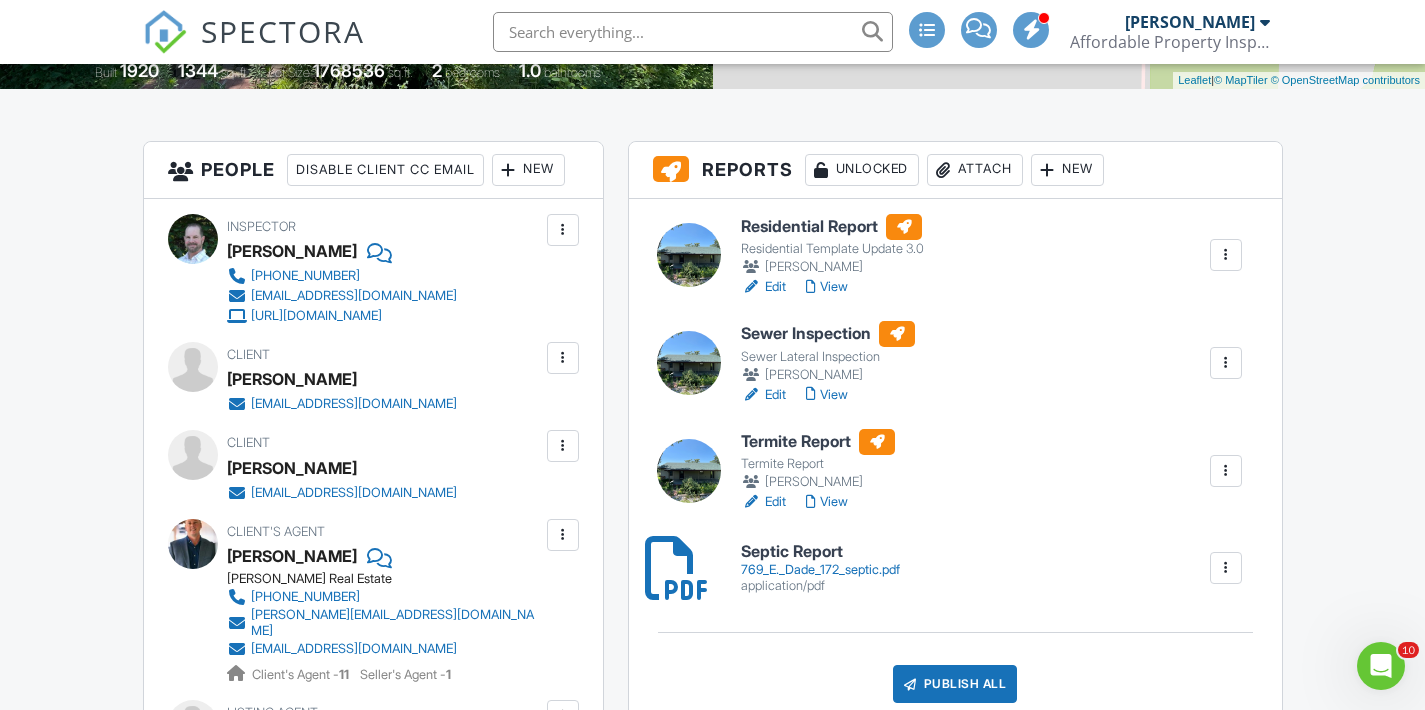 click on "View" at bounding box center (827, 287) 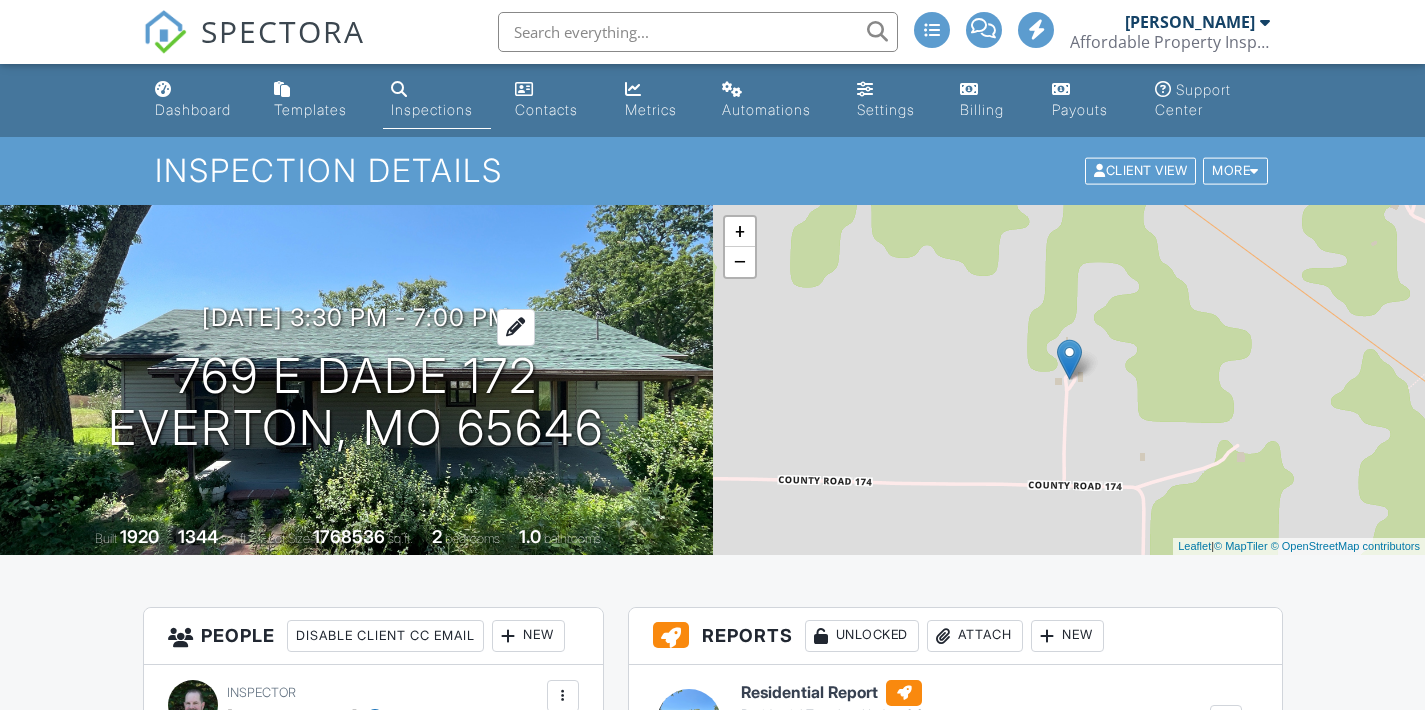 scroll, scrollTop: 0, scrollLeft: 0, axis: both 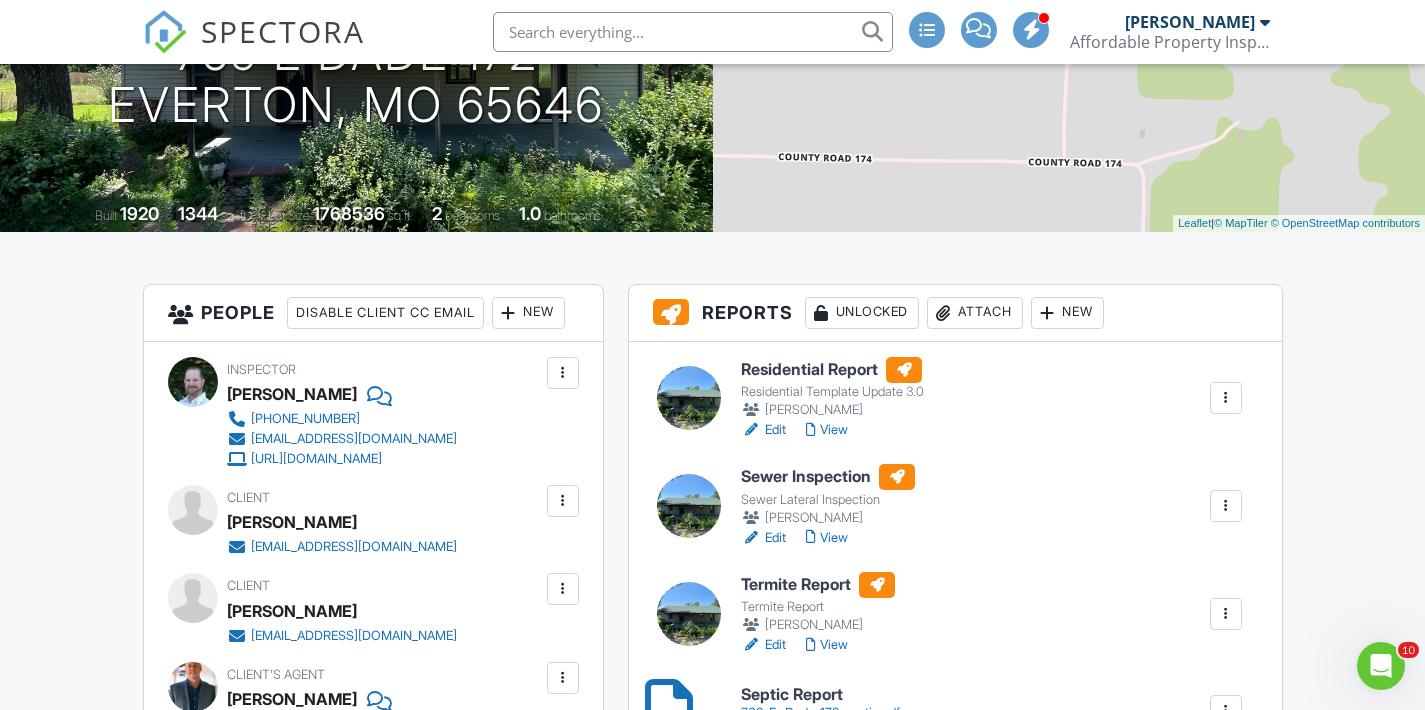 click on "Edit" at bounding box center (763, 645) 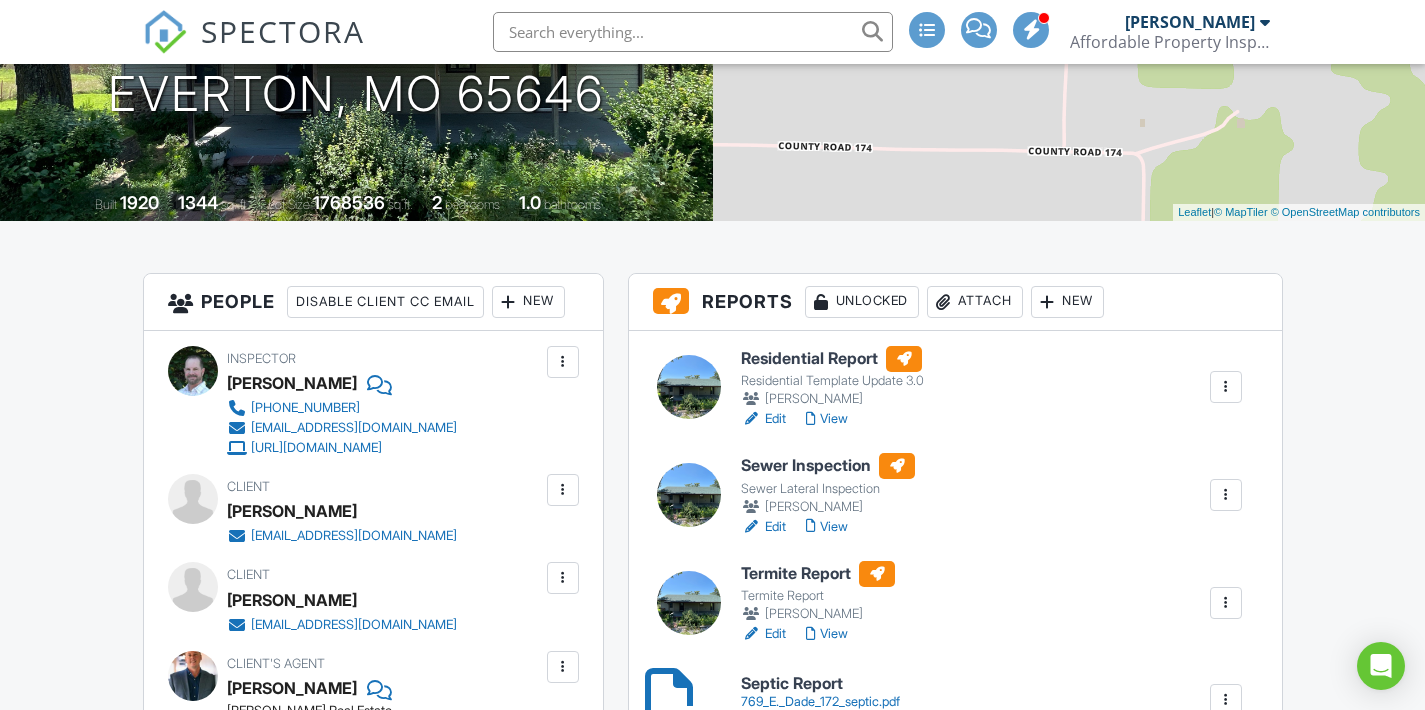 scroll, scrollTop: 334, scrollLeft: 0, axis: vertical 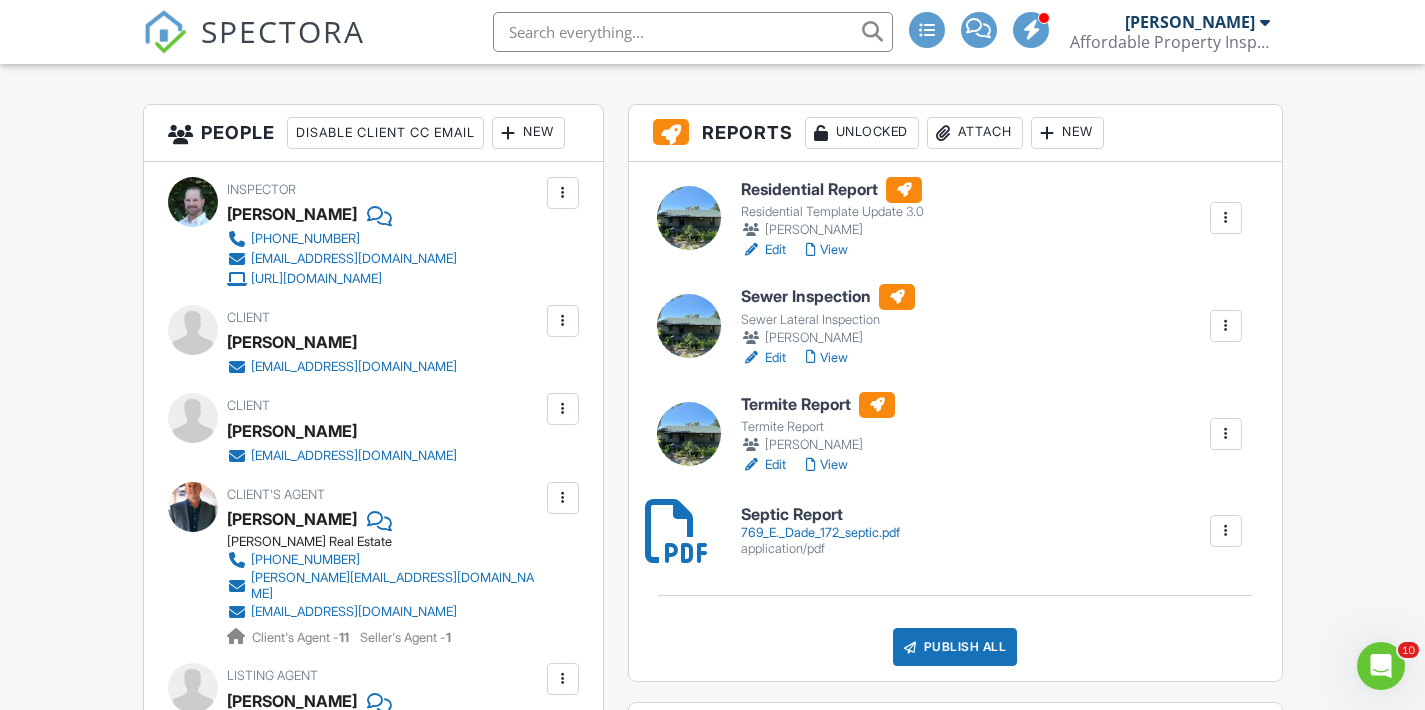 click on "View" at bounding box center (827, 358) 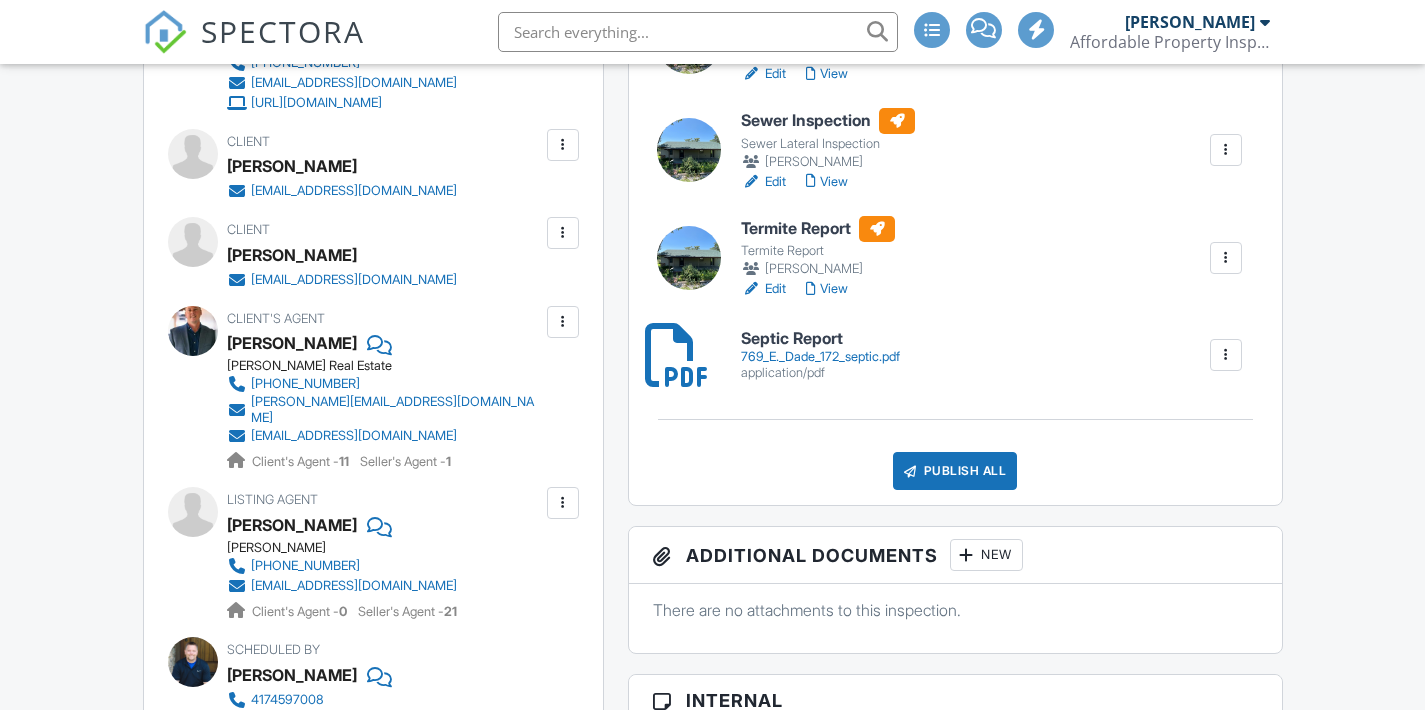 scroll, scrollTop: 679, scrollLeft: 0, axis: vertical 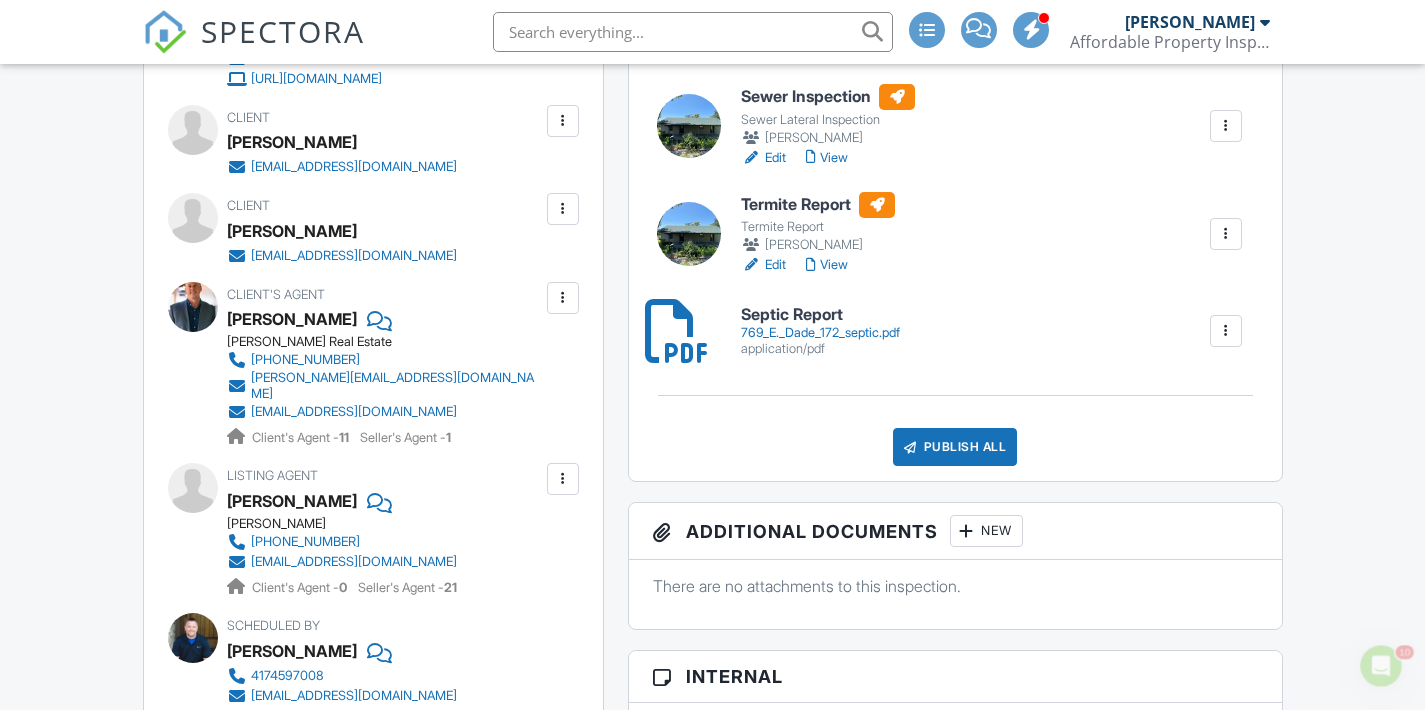 click on "Publish All" at bounding box center (955, 447) 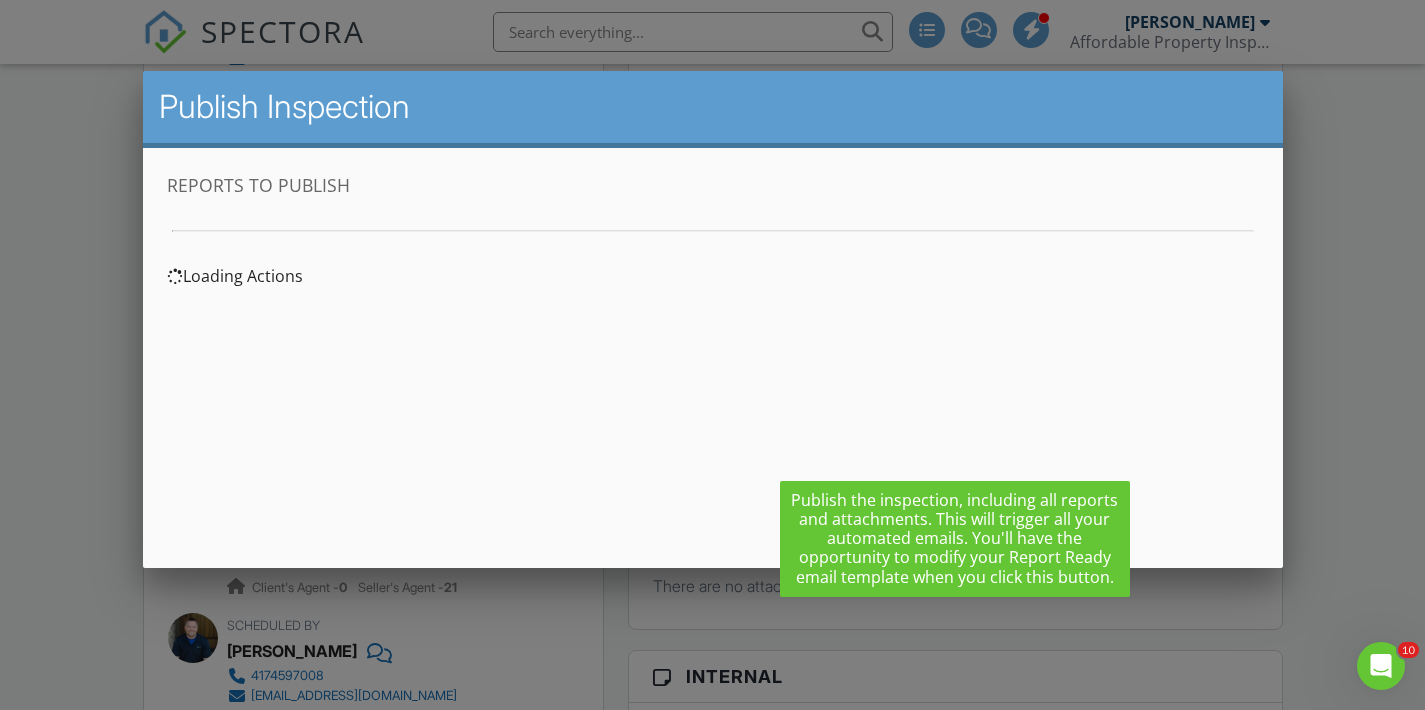 scroll, scrollTop: 0, scrollLeft: 0, axis: both 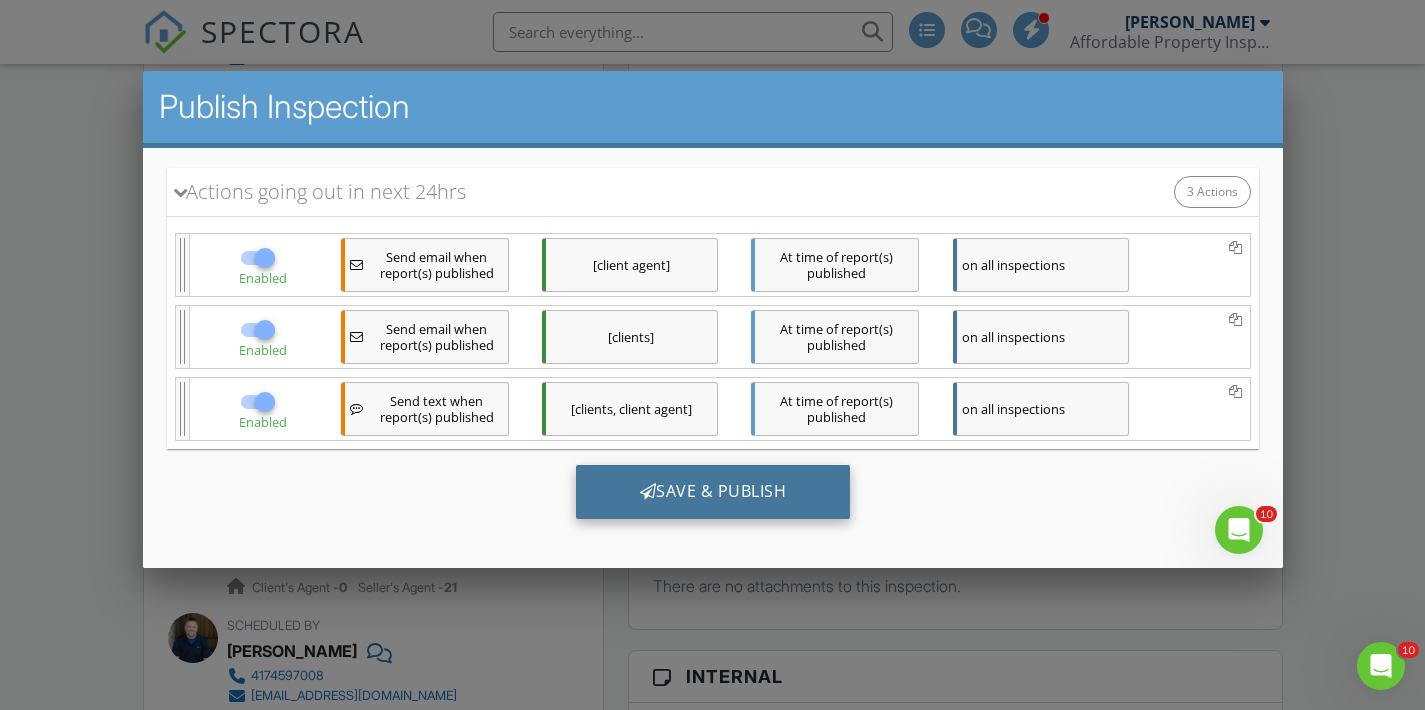 click on "Save & Publish" at bounding box center (712, 492) 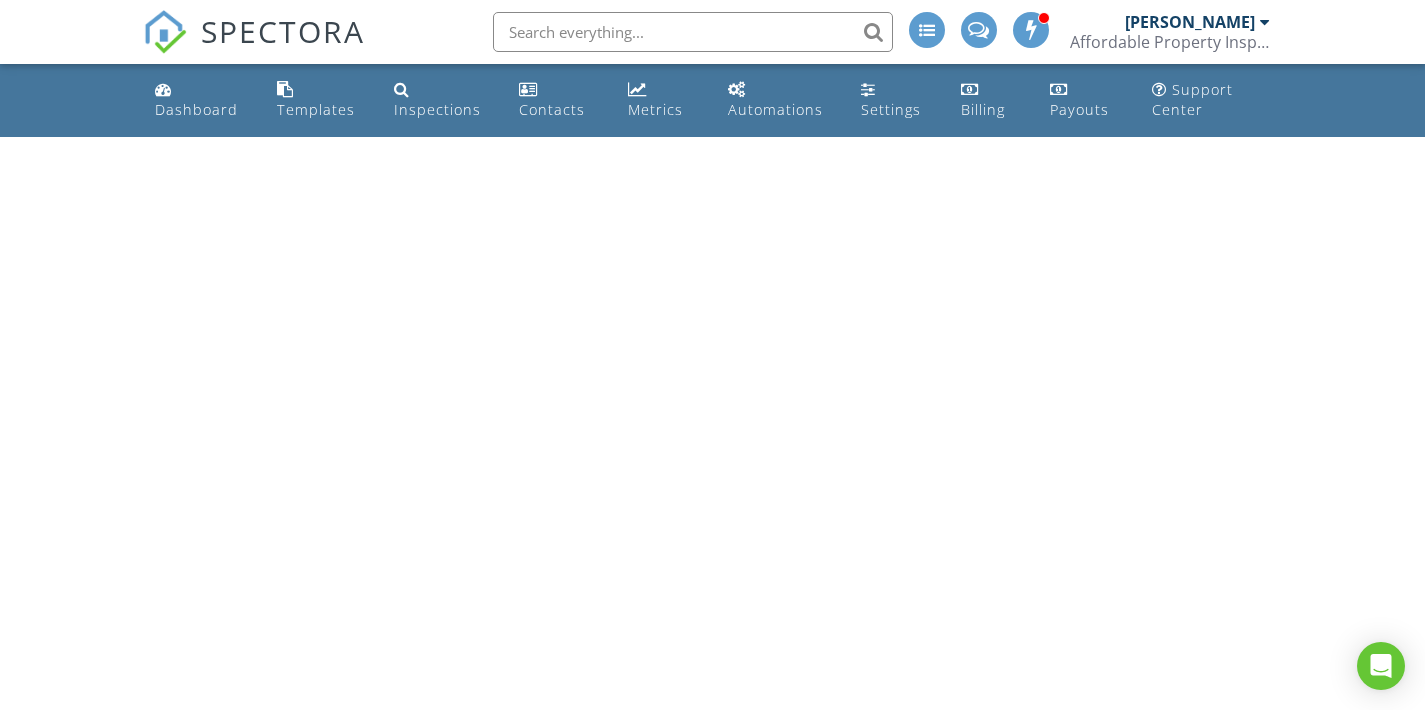 scroll, scrollTop: 0, scrollLeft: 0, axis: both 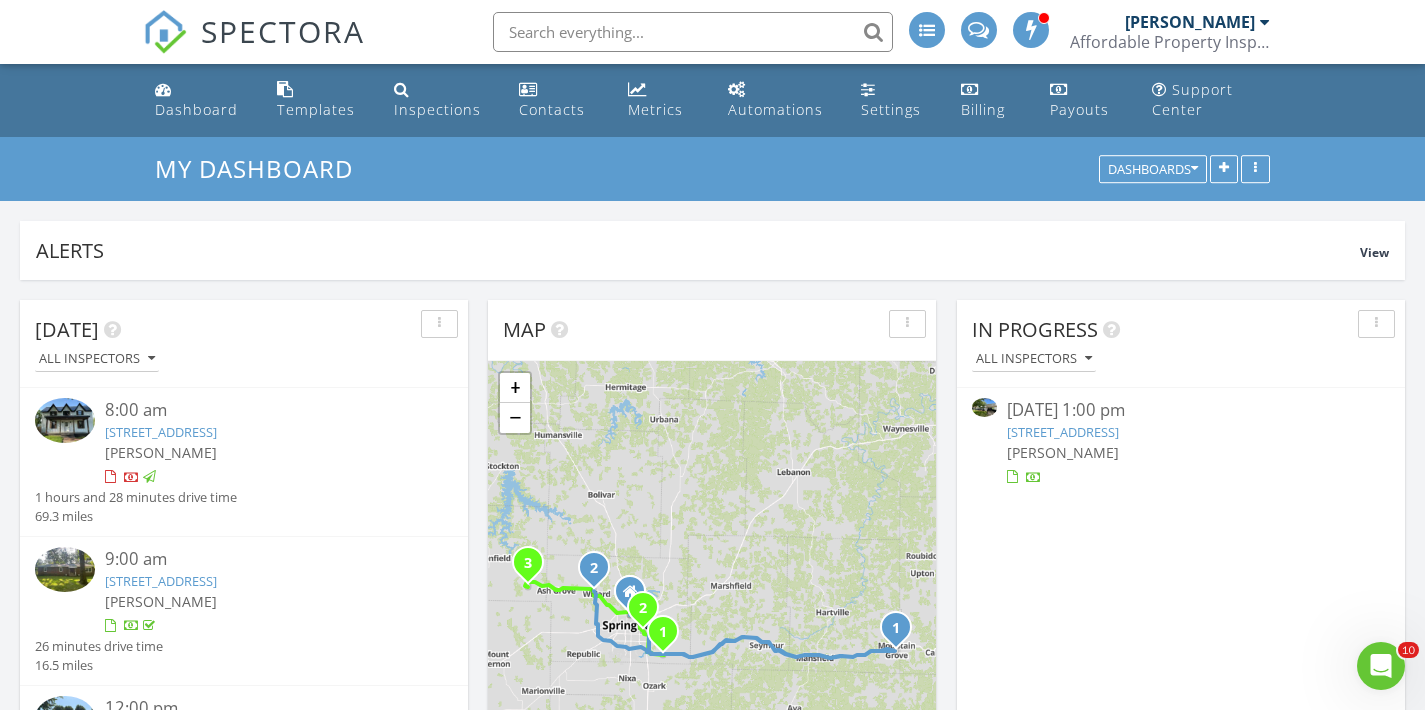 click on "1317 S Willow Ln Ave, Springfield, MO 65804" at bounding box center [1063, 432] 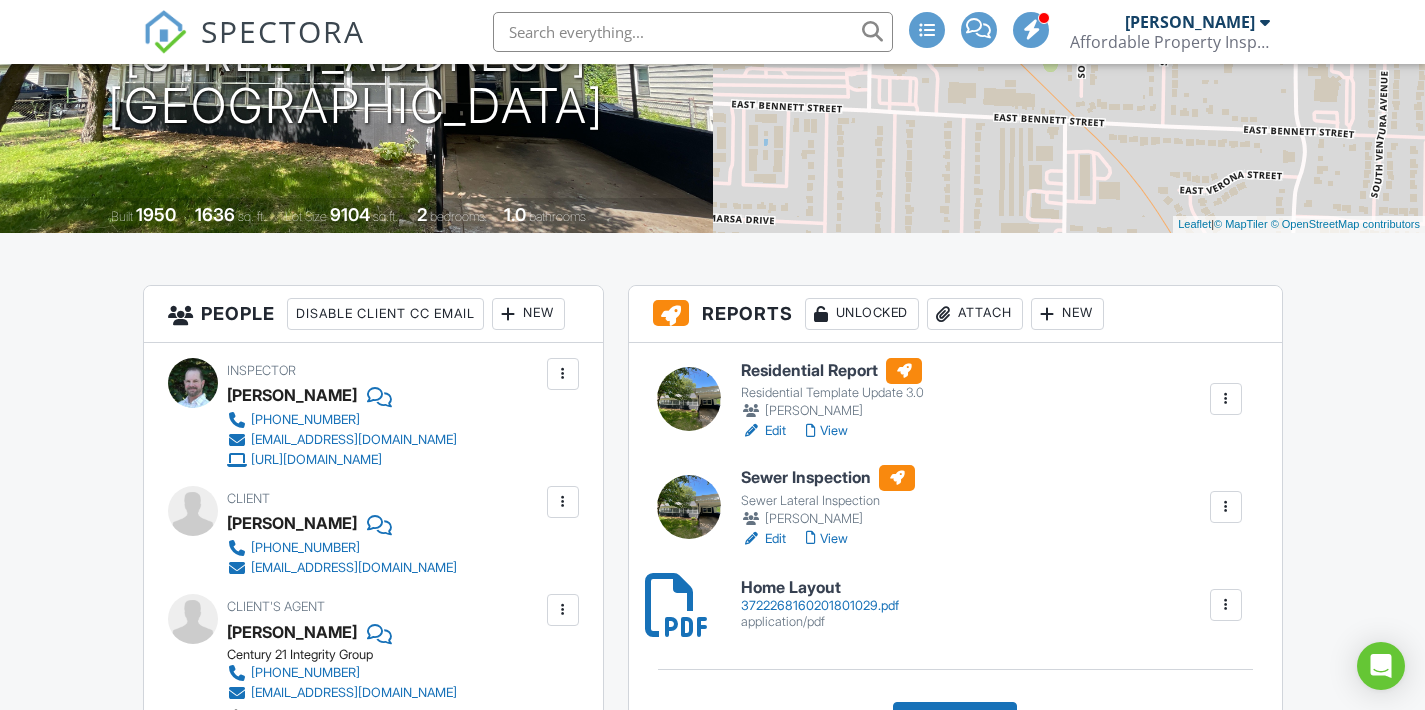 scroll, scrollTop: 331, scrollLeft: 0, axis: vertical 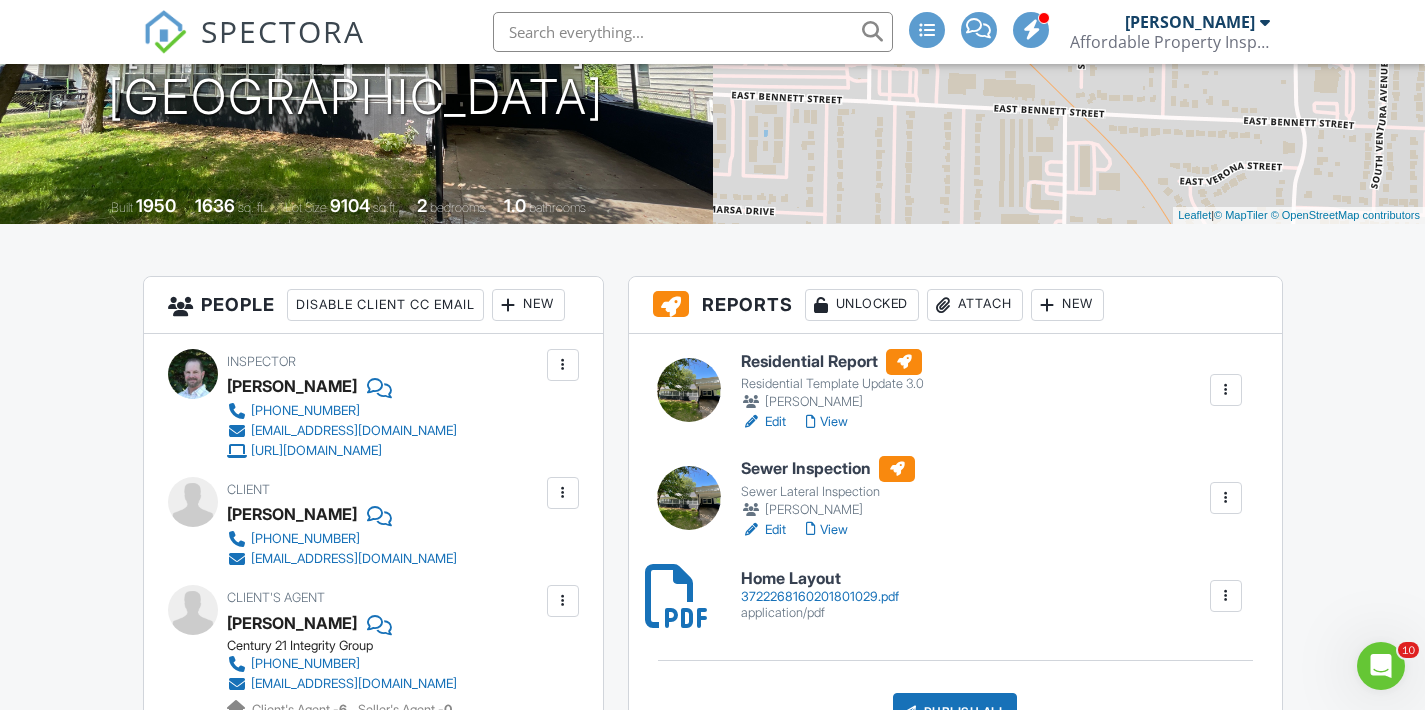 click on "View" at bounding box center (827, 530) 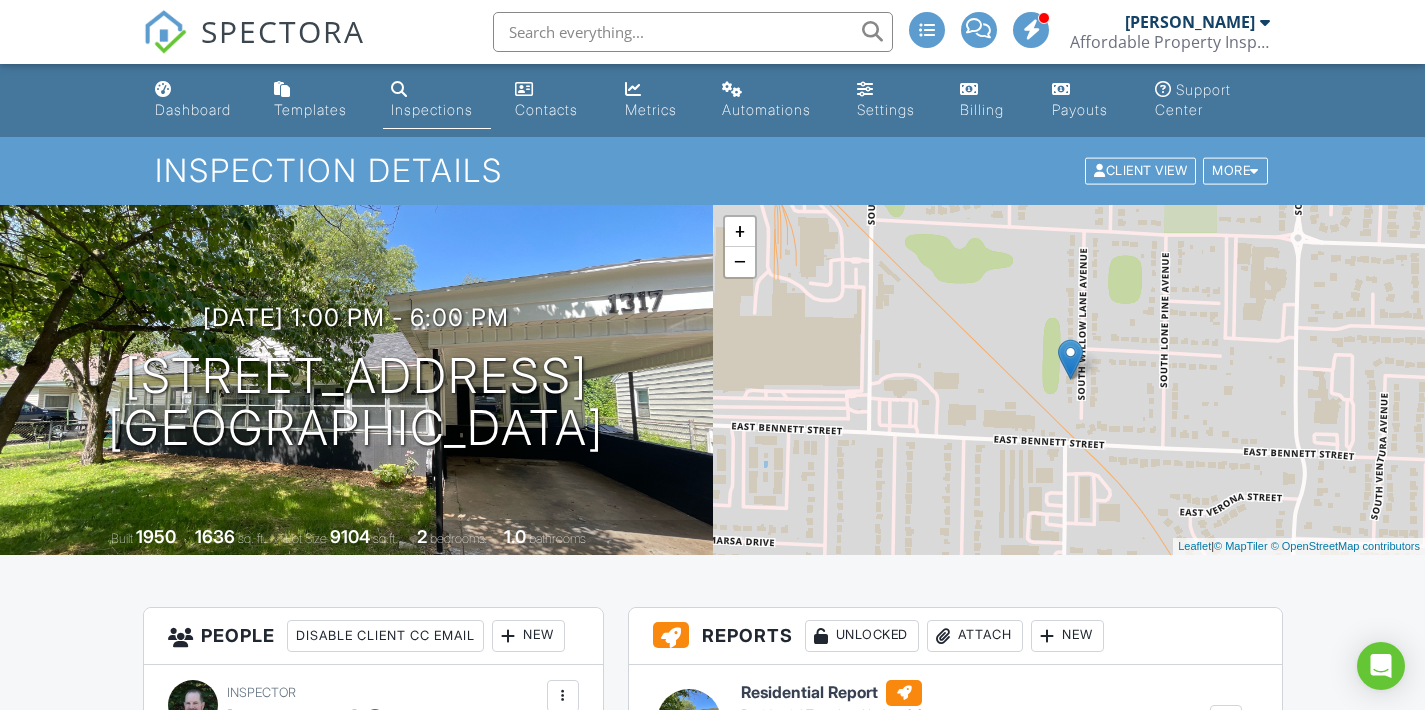 scroll, scrollTop: 228, scrollLeft: 0, axis: vertical 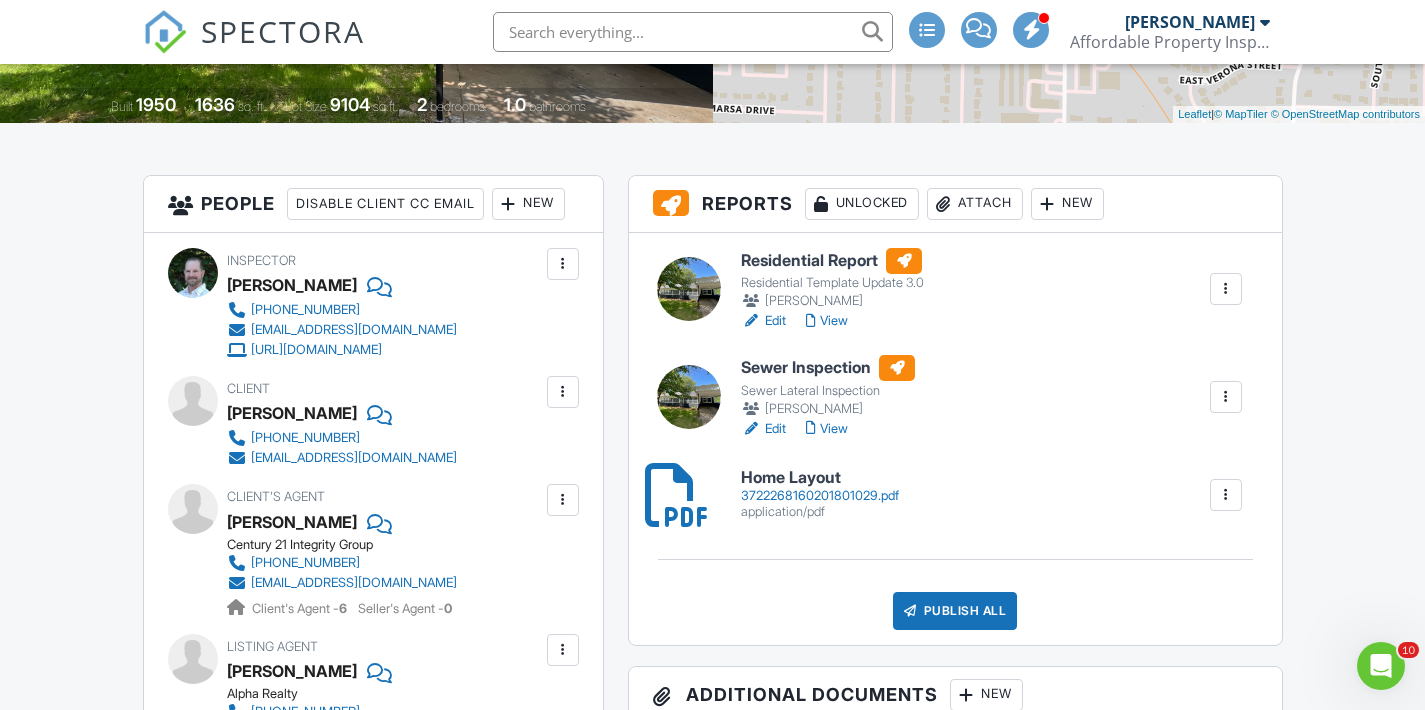 click on "View" at bounding box center (827, 321) 